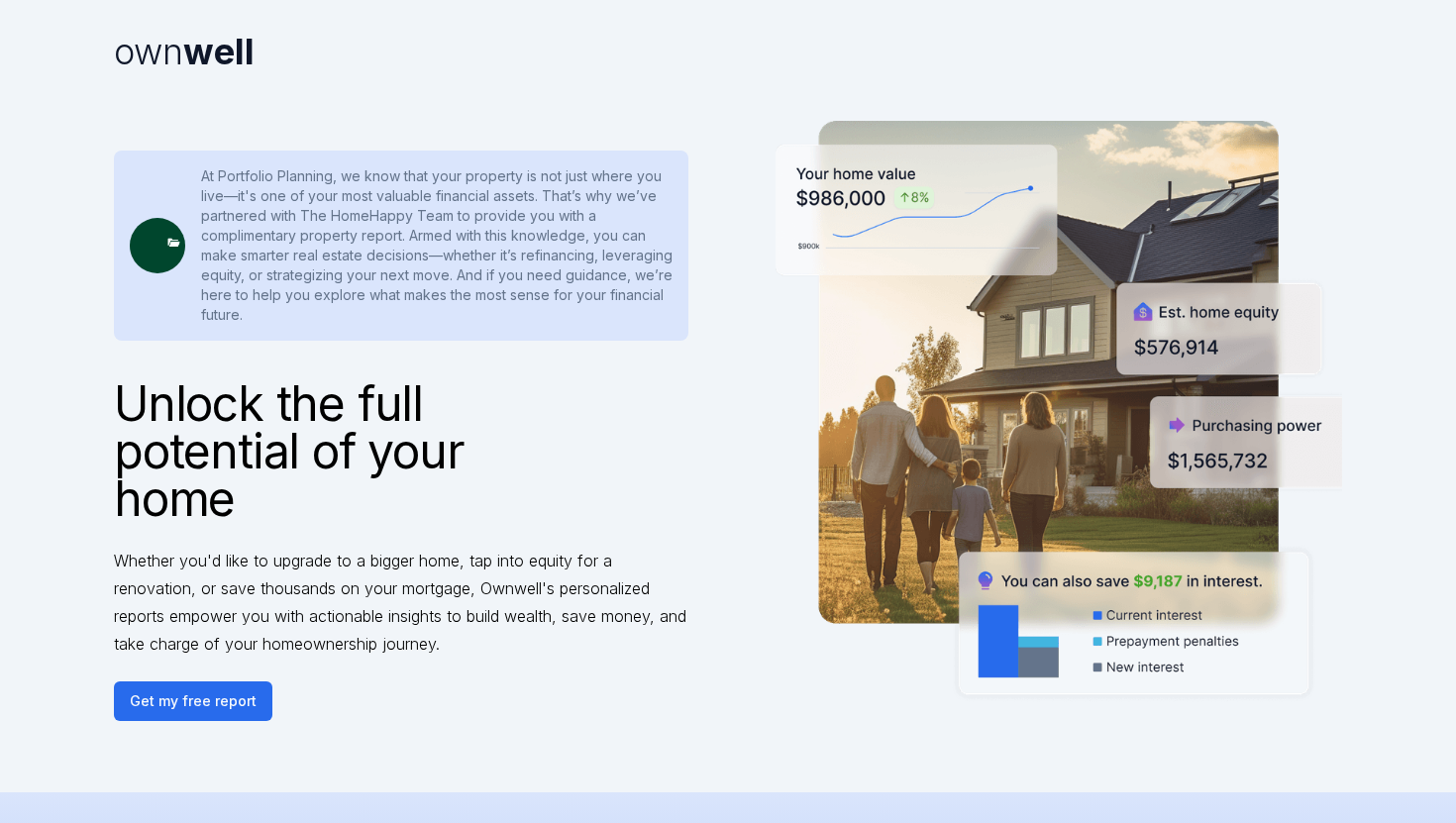 scroll, scrollTop: 0, scrollLeft: 0, axis: both 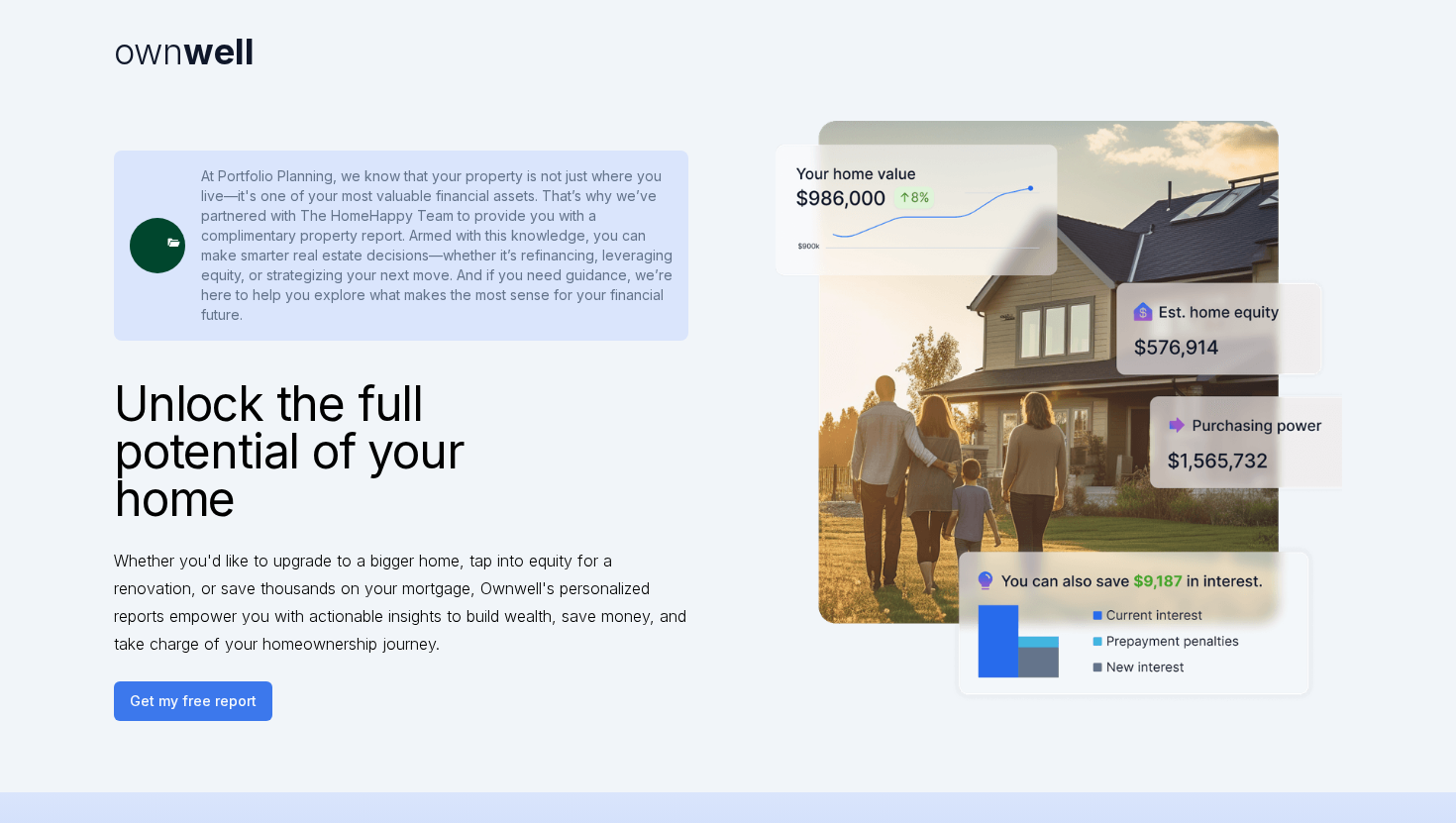 click on "Get my free report" at bounding box center (193, 701) 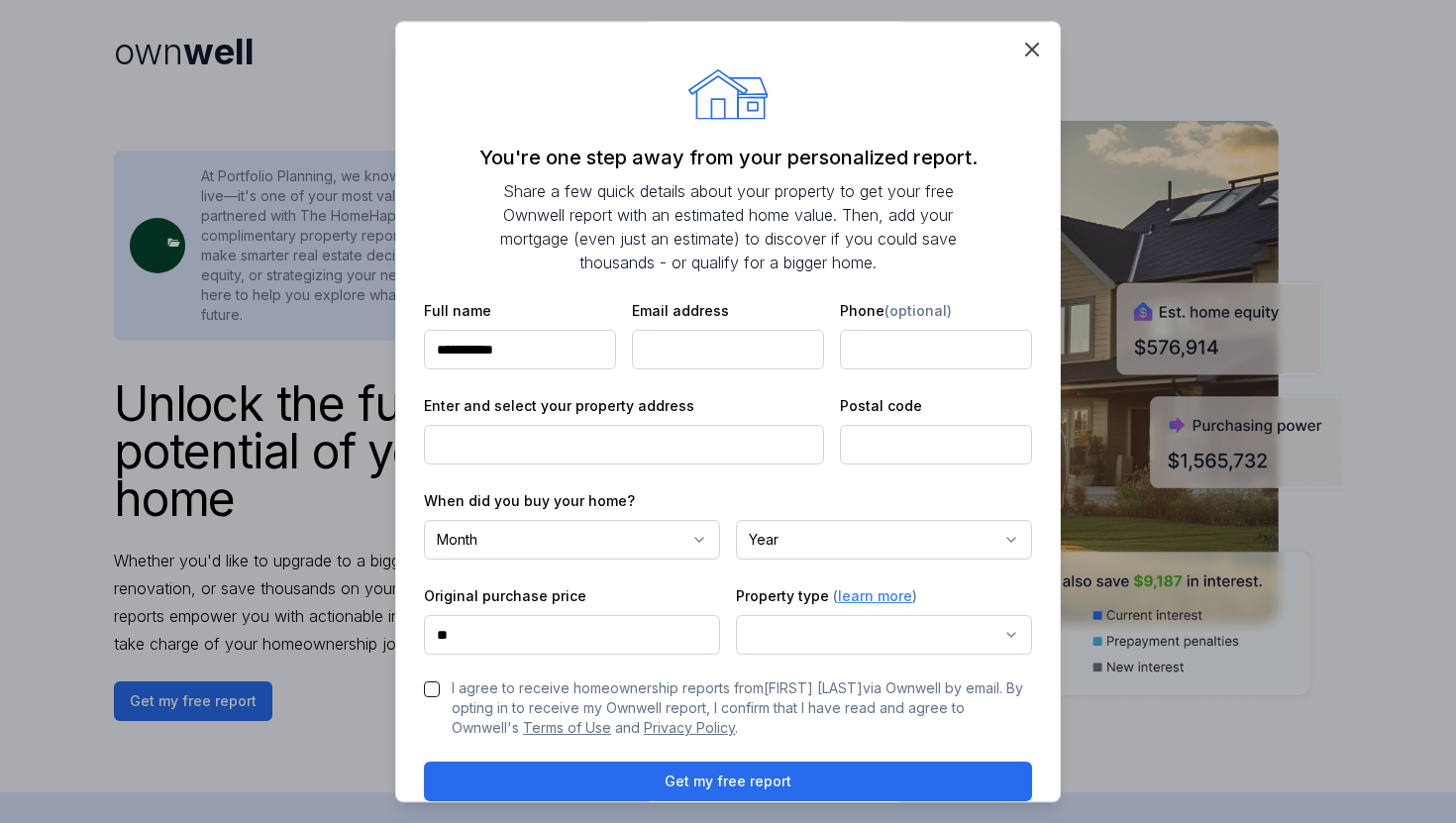 type on "**********" 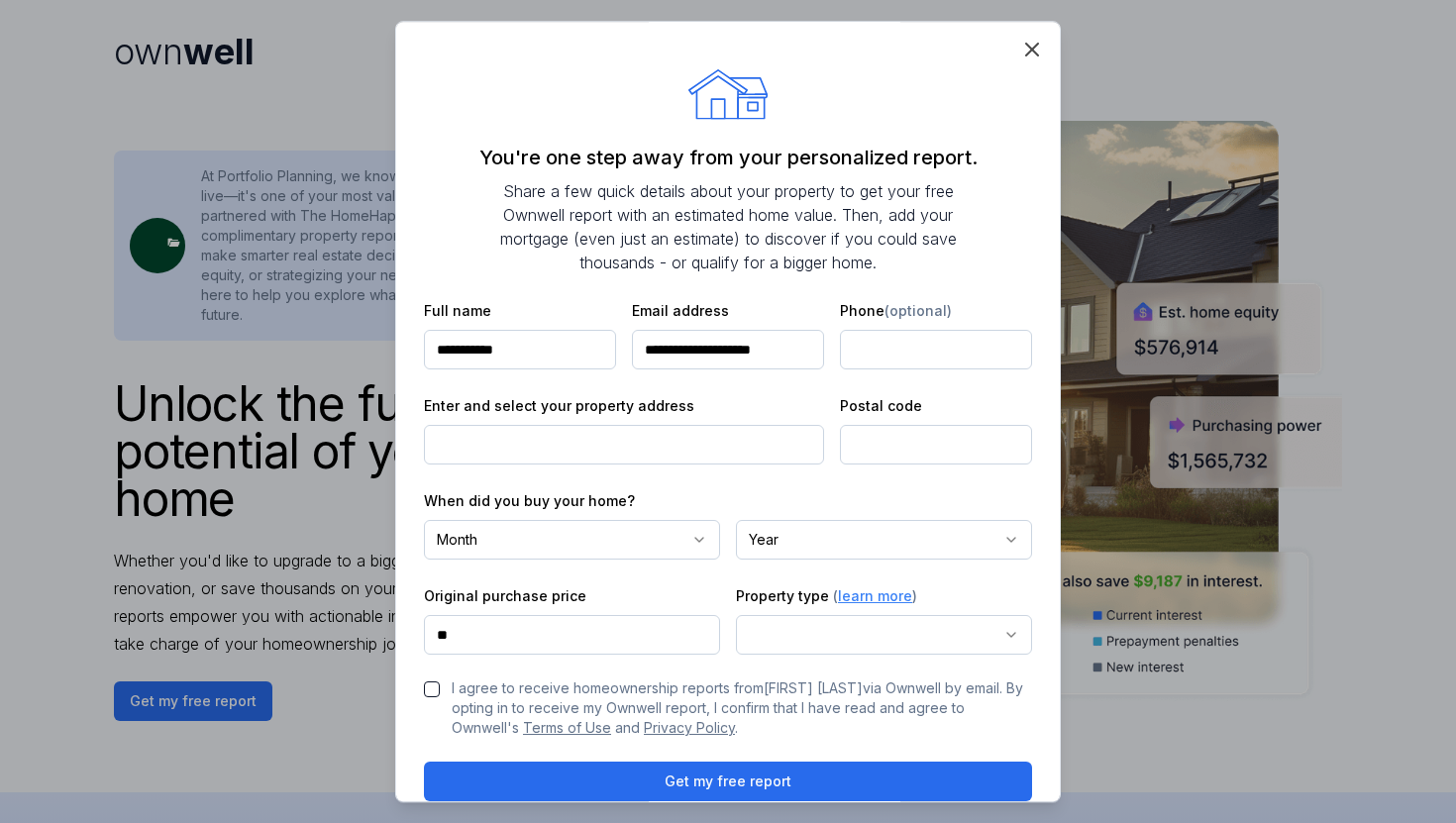 type on "**********" 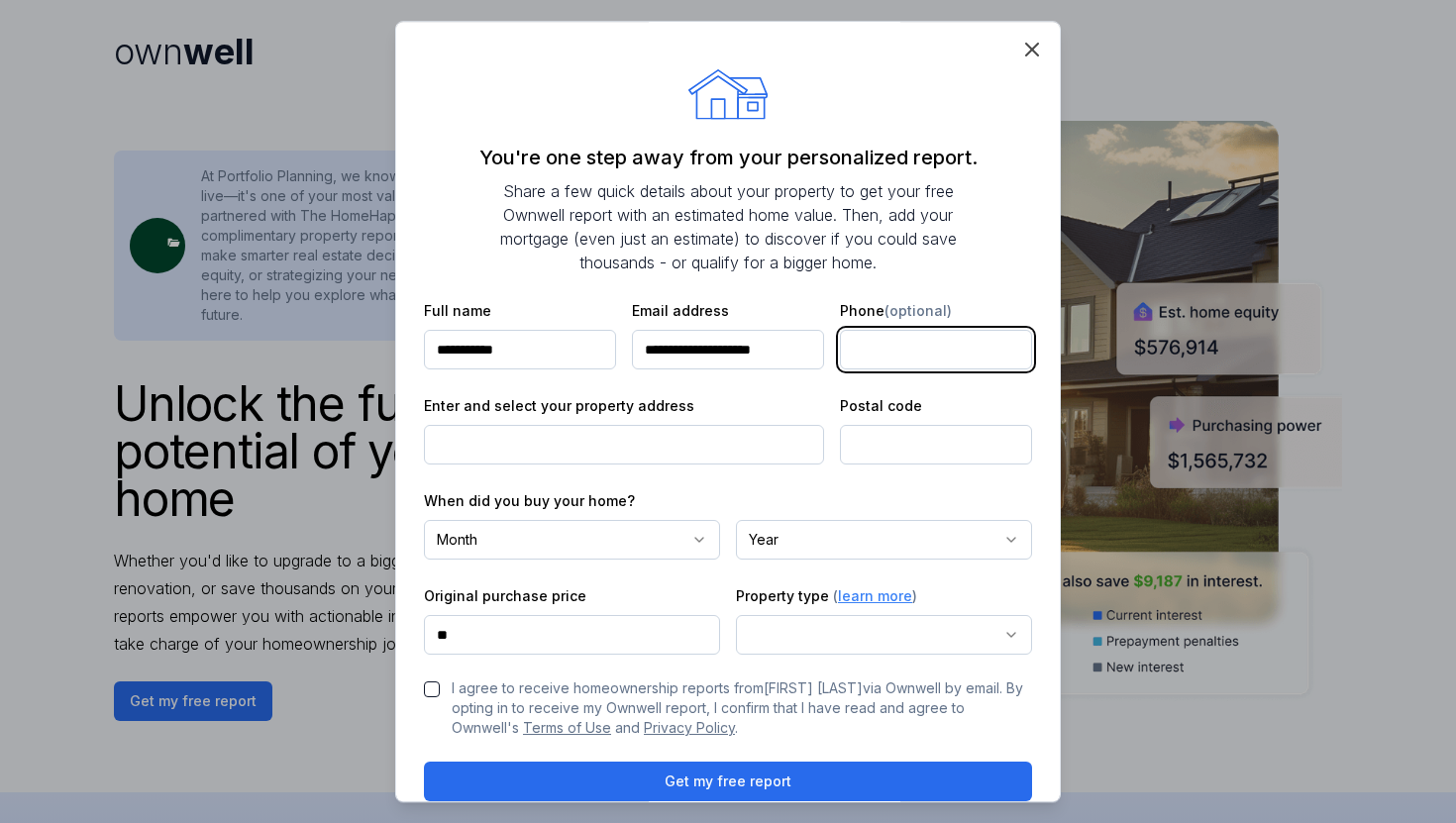 click at bounding box center (936, 351) 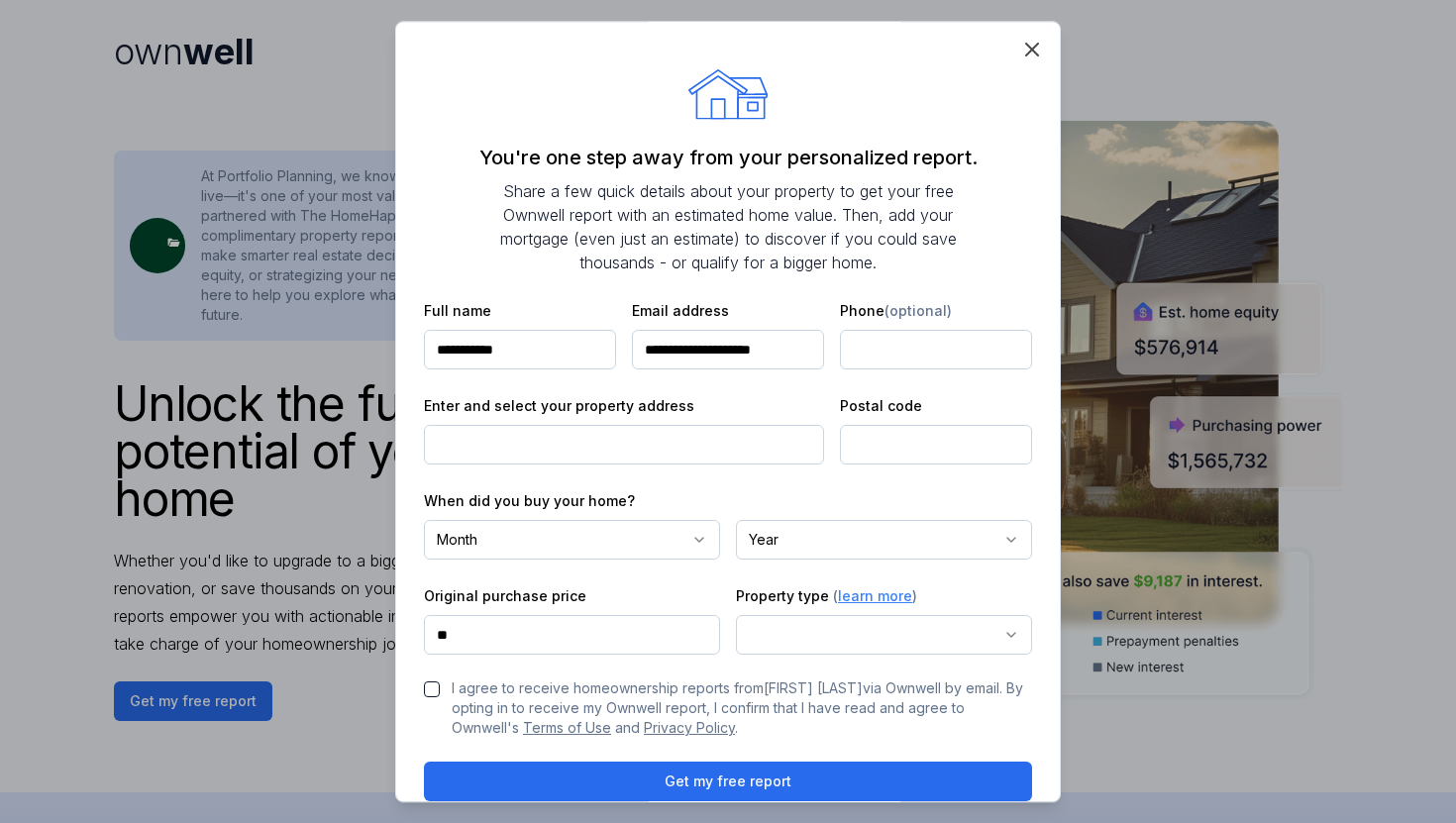 click at bounding box center (624, 446) 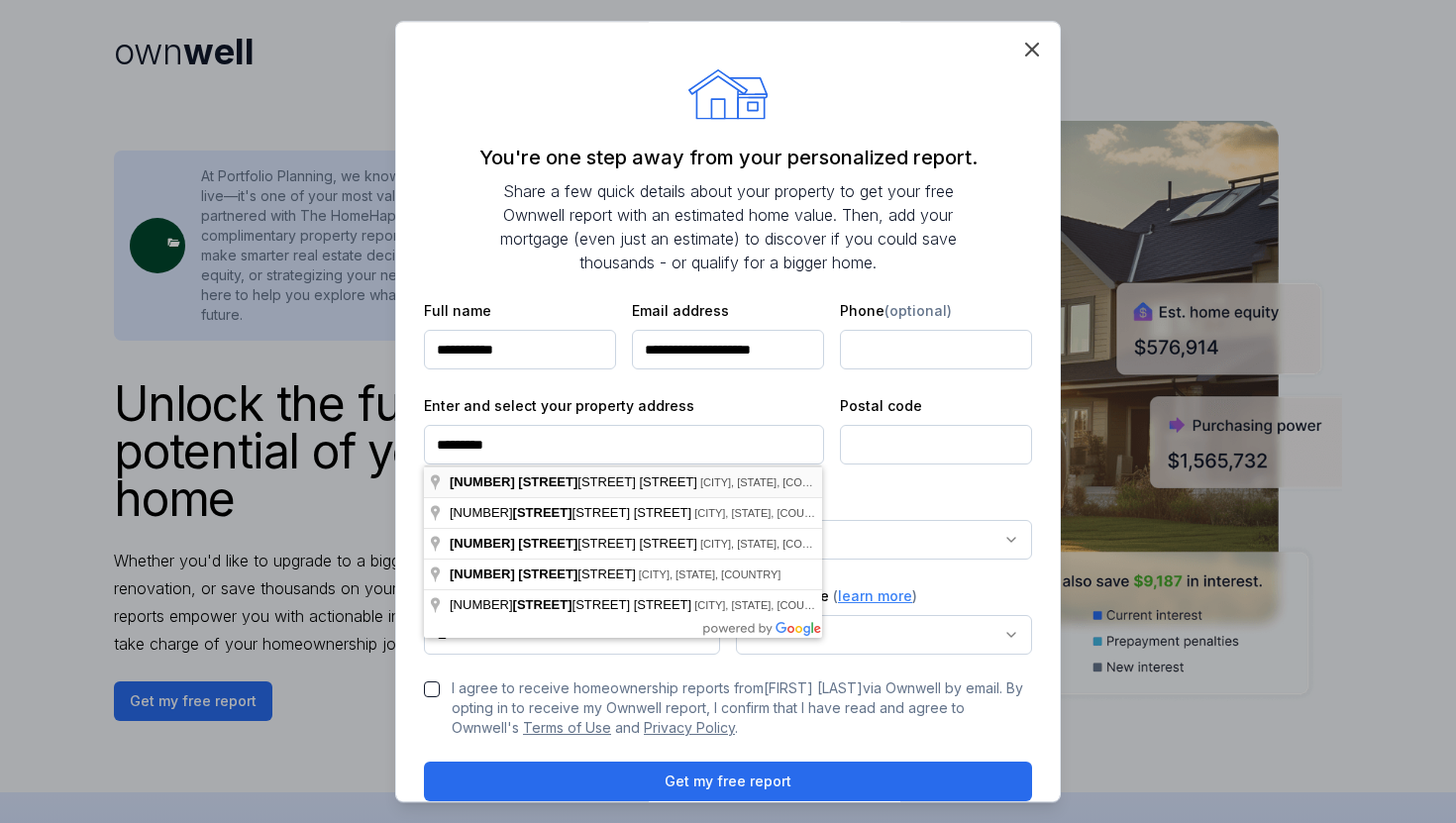 type on "**********" 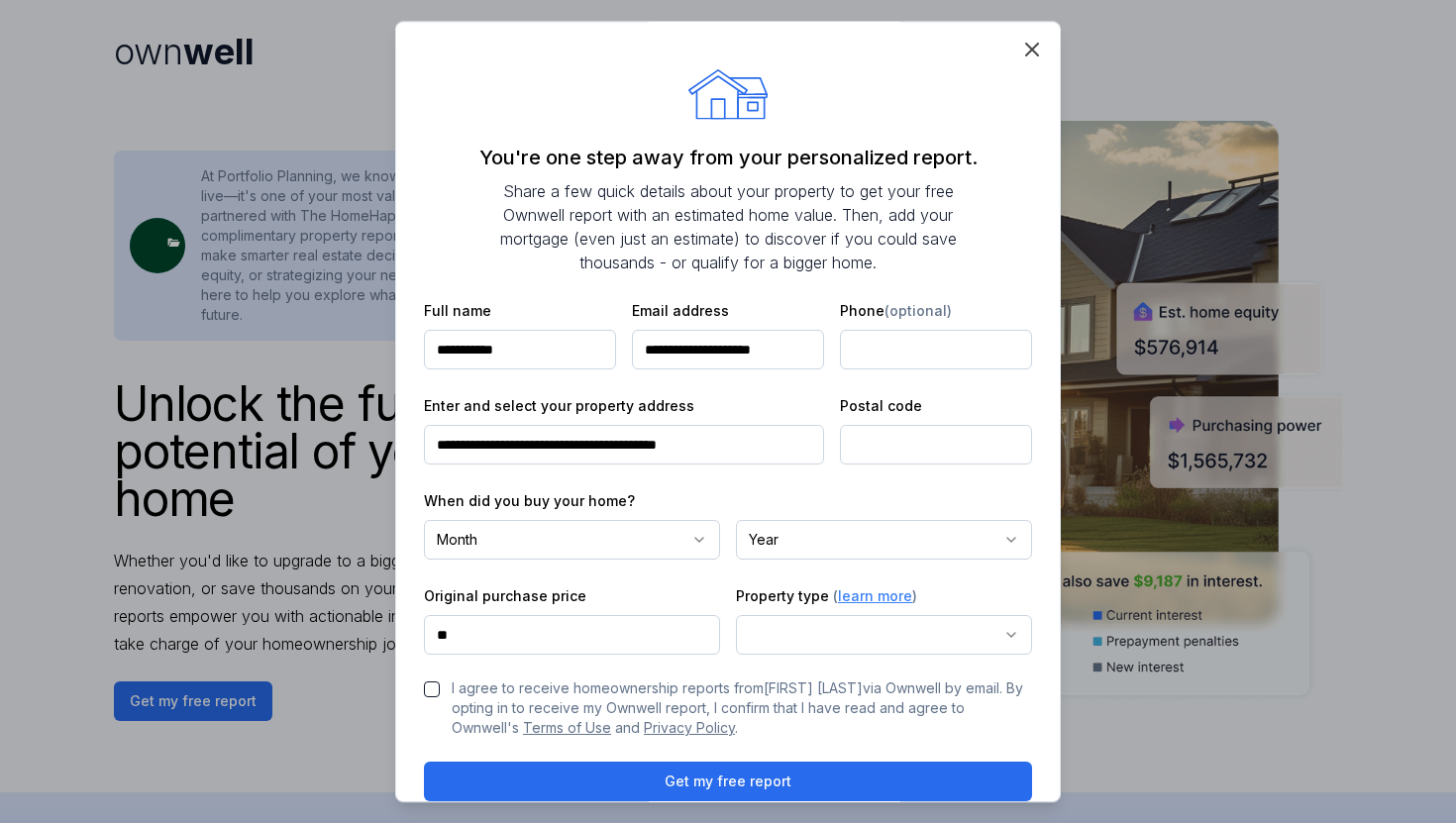 click at bounding box center (936, 446) 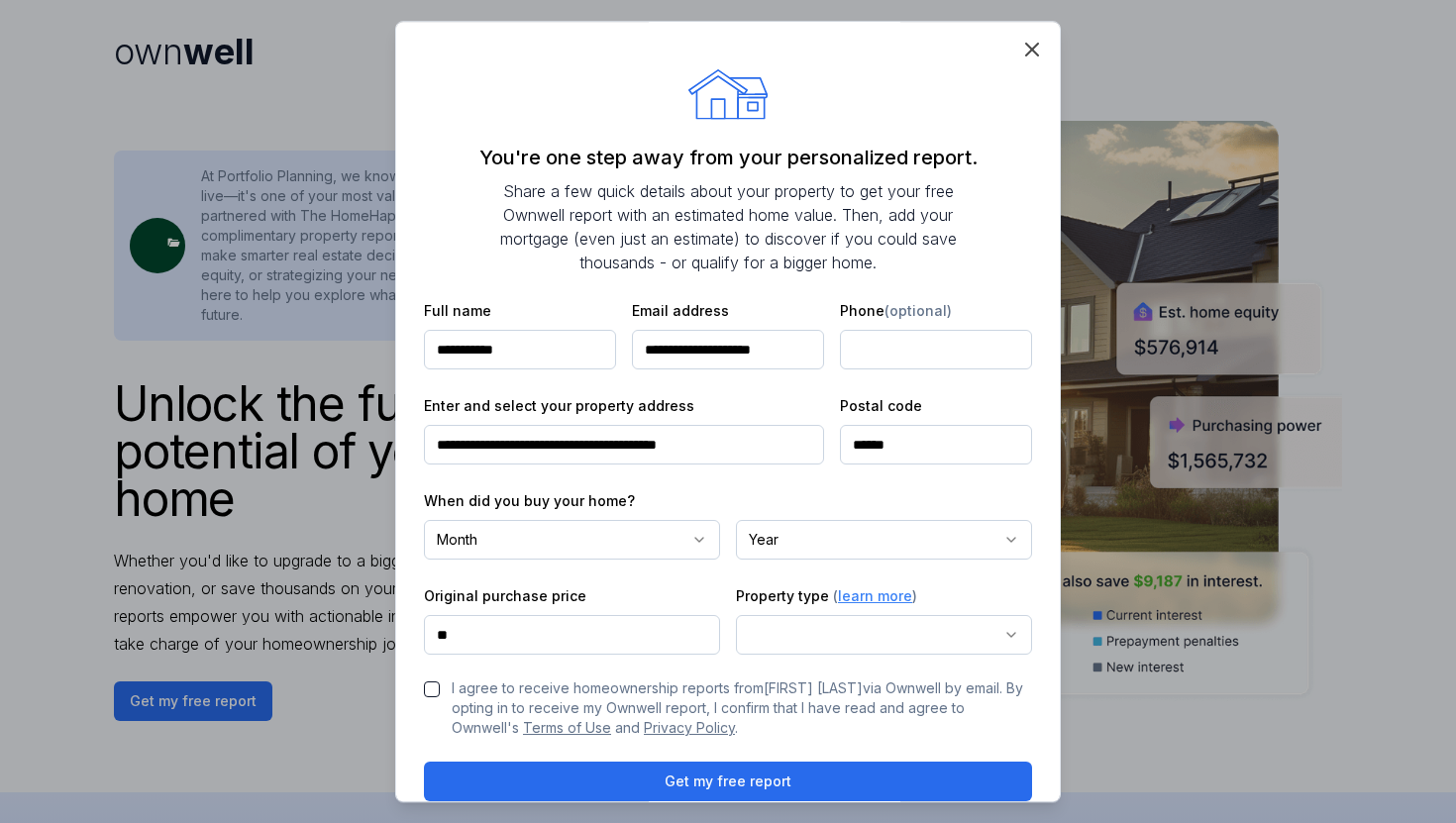 type on "******" 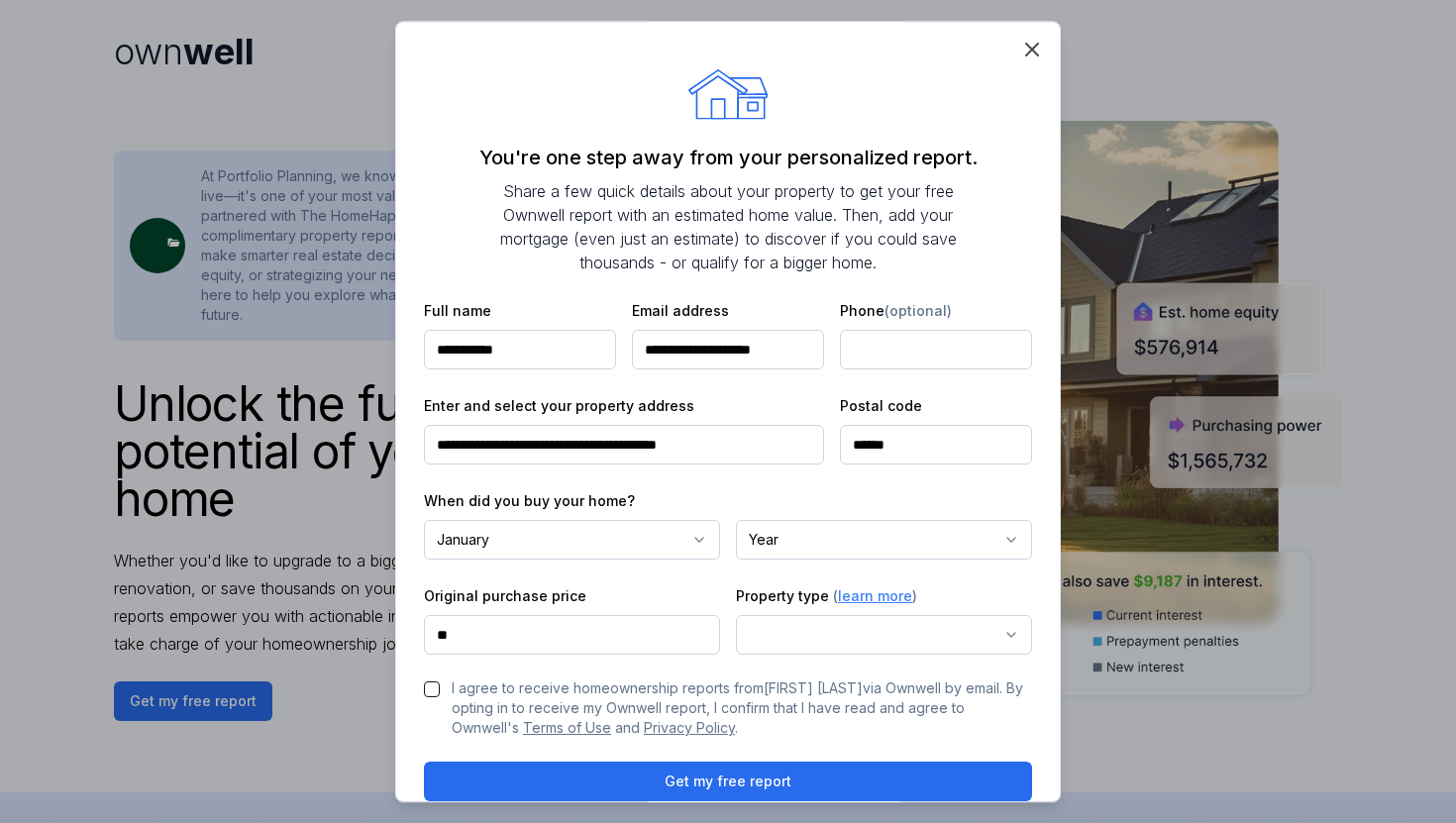 click on "own well Unlock the full potential of your home Whether you'd like to upgrade to a bigger home, tap into equity for a renovation, or save thousands on your mortgage, Ownwell's personalized reports empower you with actionable insights to build wealth, save money, and take charge of your homeownership journey. At Portfolio Planning, we know that your property is not just where you live—it's one of your most valuable financial assets. That’s why we’ve partnered with The HomeHappy Team to provide you with a complimentary property report.
Armed with this knowledge, you can make smarter real estate decisions—whether it’s refinancing, leveraging equity, or strategizing your next move. And if you need guidance, we’re here to help you explore what makes the most sense for your financial future. Get my free report Hear from  [FIRST] [LAST] : See How the Ownwell Report Helps You Save Money and Build Wealth Price Estimate Monitor Your Home's Value Stay updated with monthly home price estimates. Savings Potential own" at bounding box center [728, 2207] 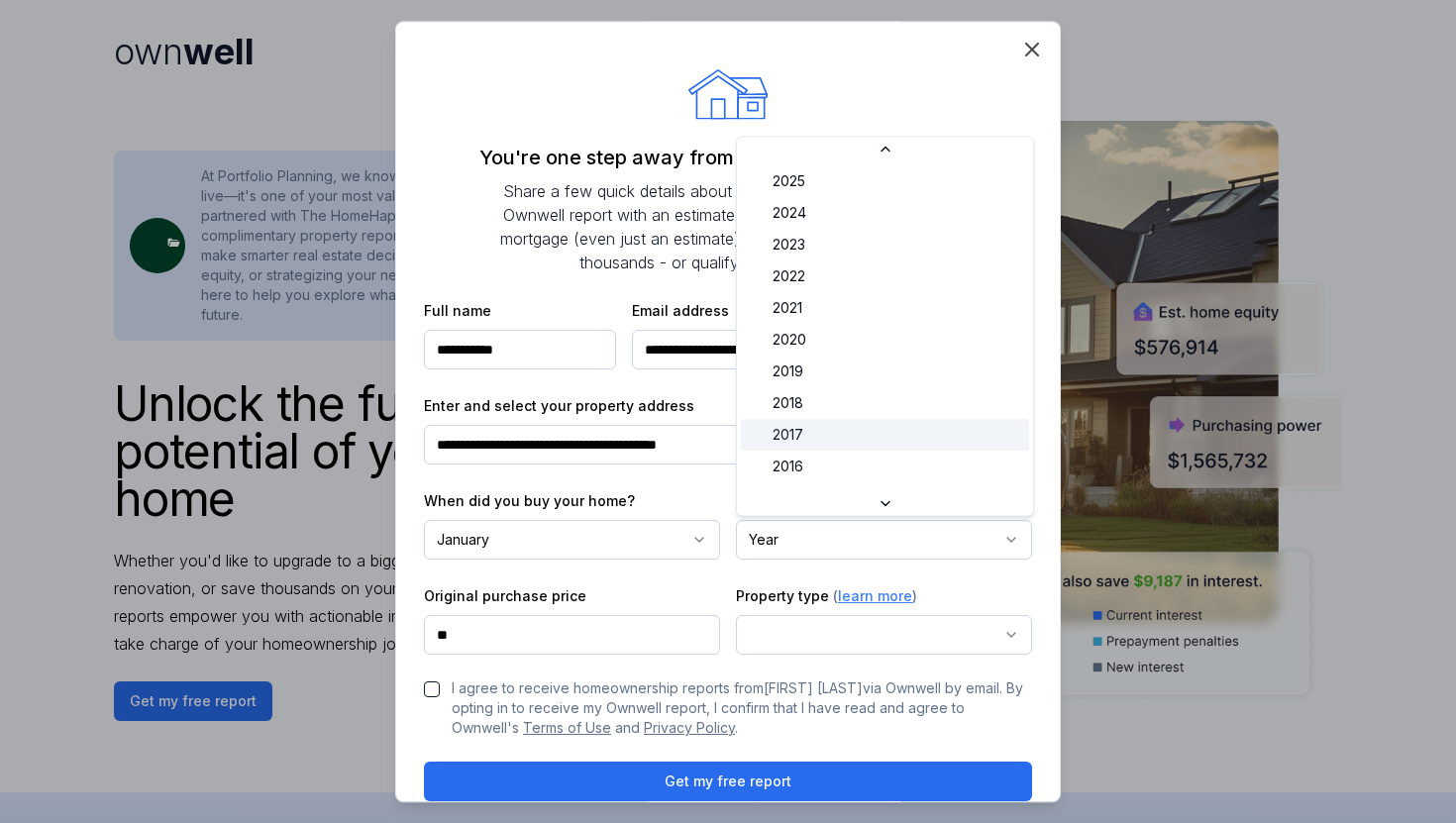 scroll, scrollTop: 7, scrollLeft: 0, axis: vertical 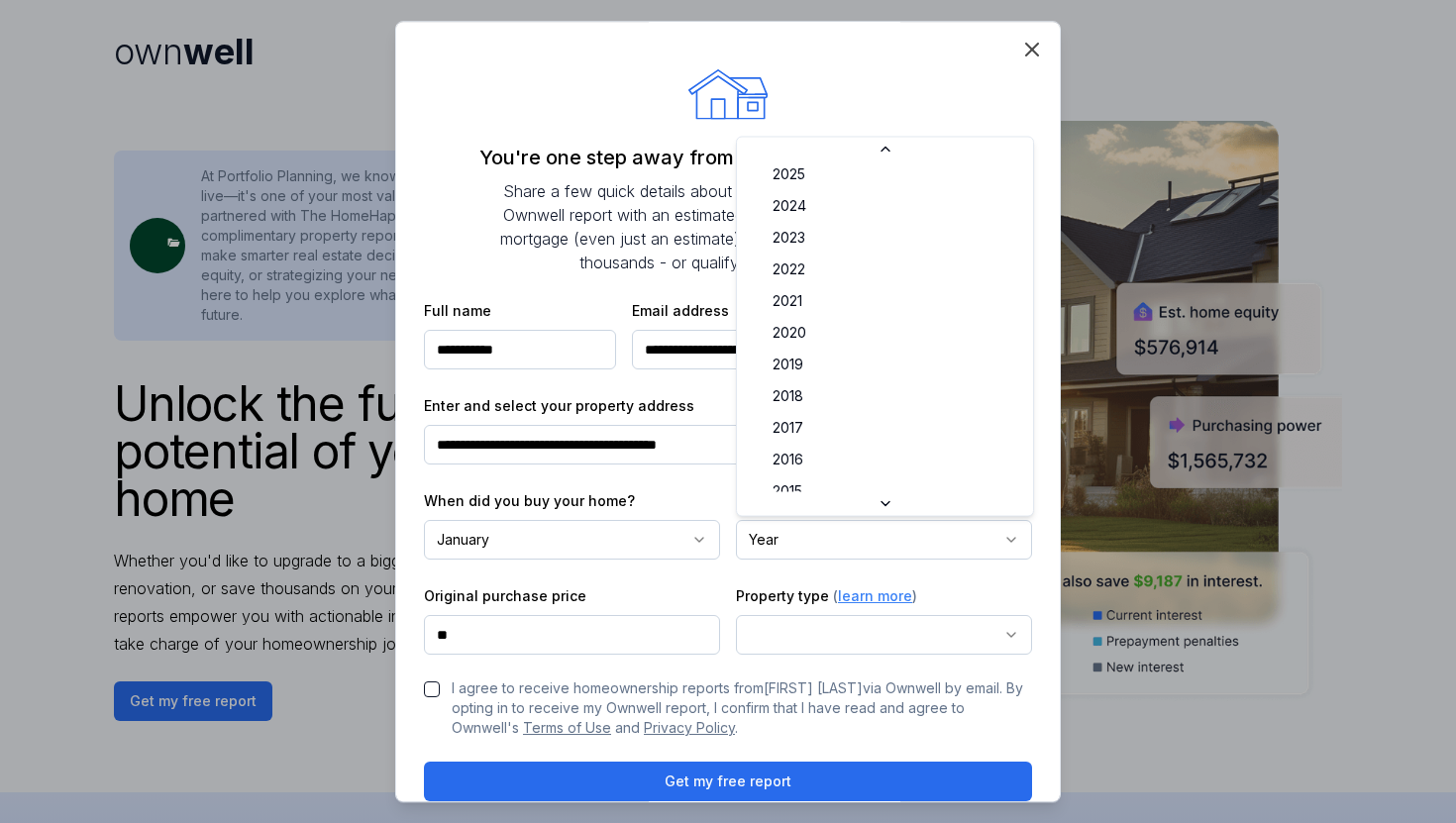 select on "****" 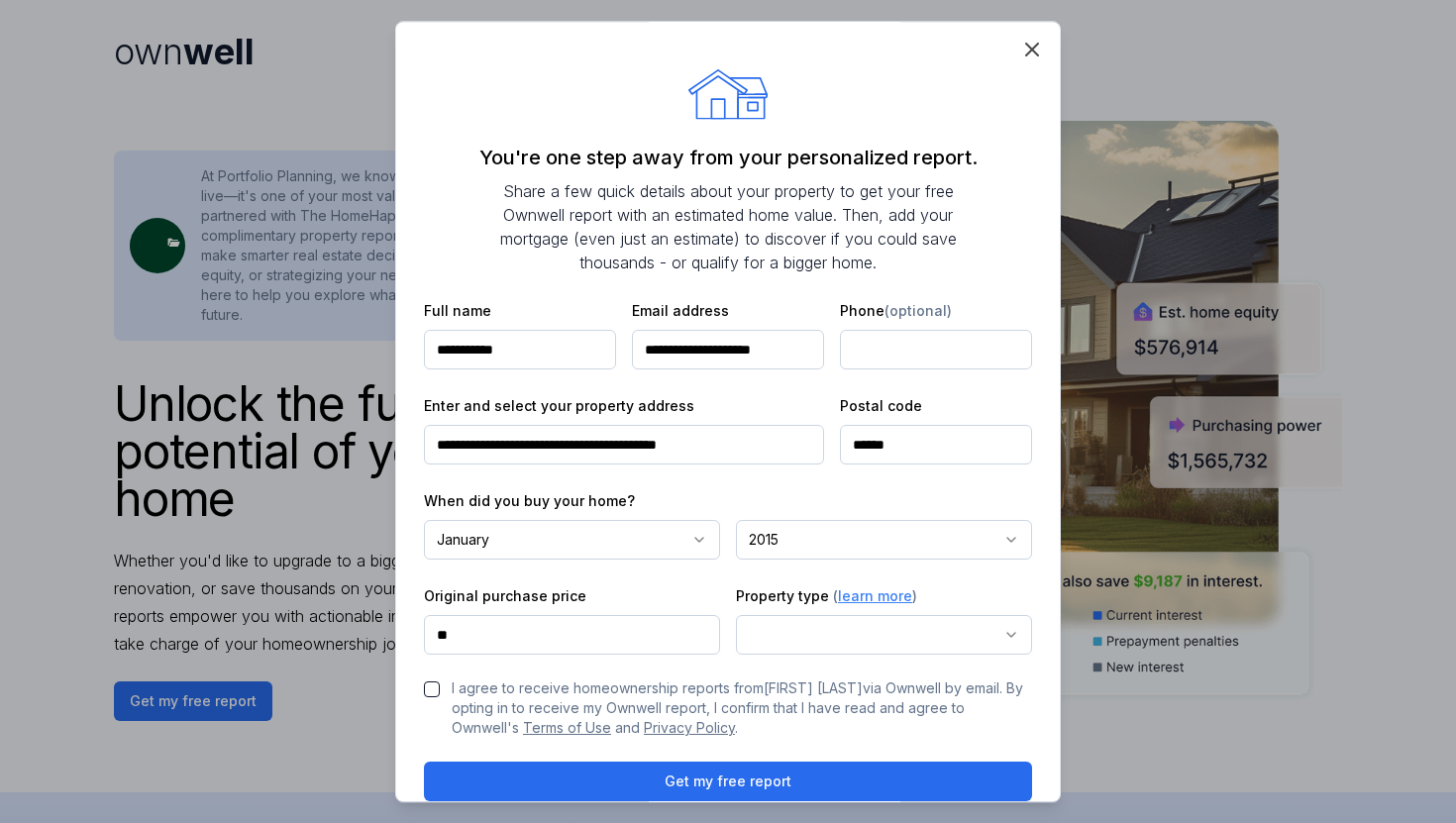 click on "**" at bounding box center [572, 636] 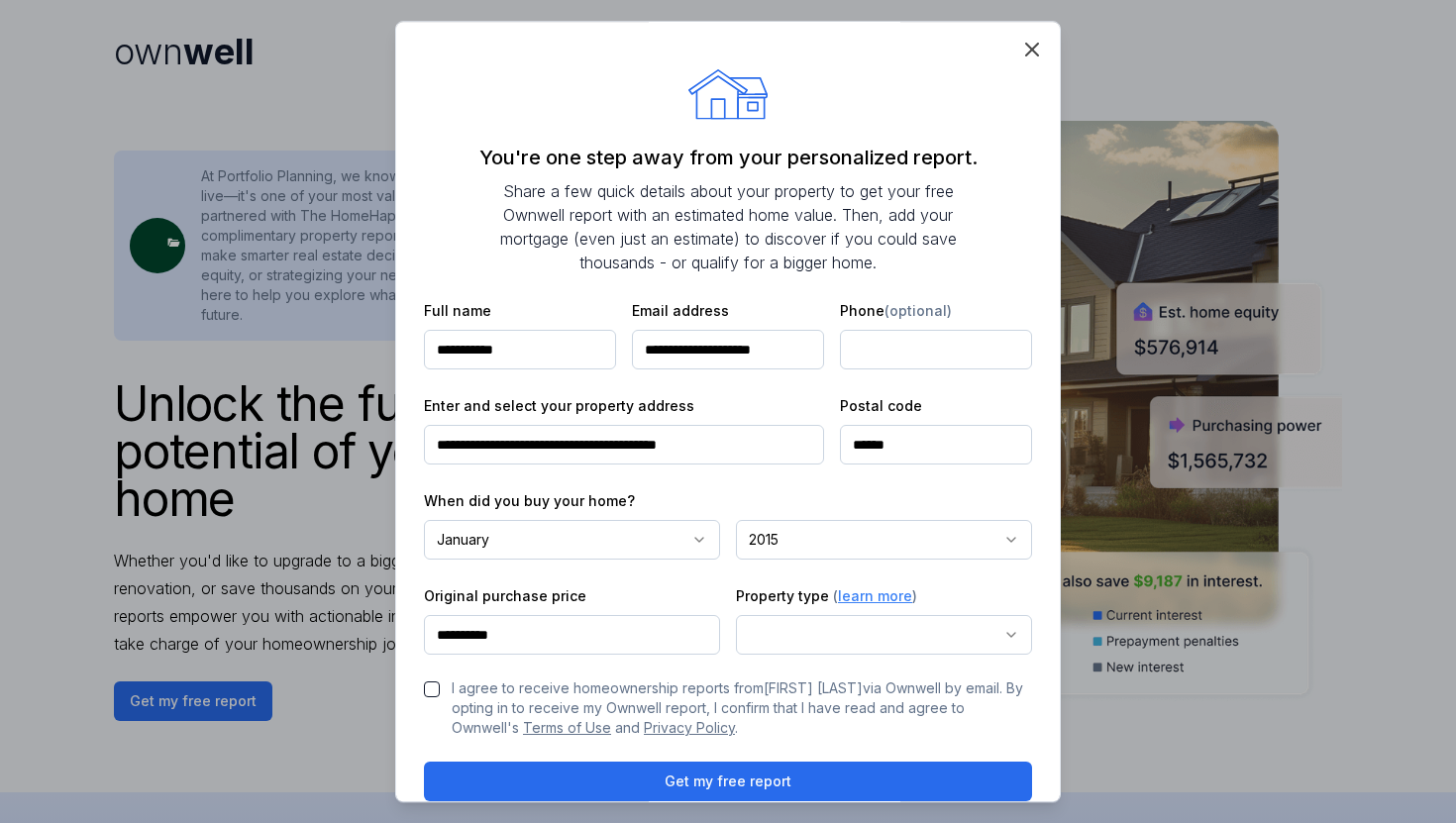 type on "**********" 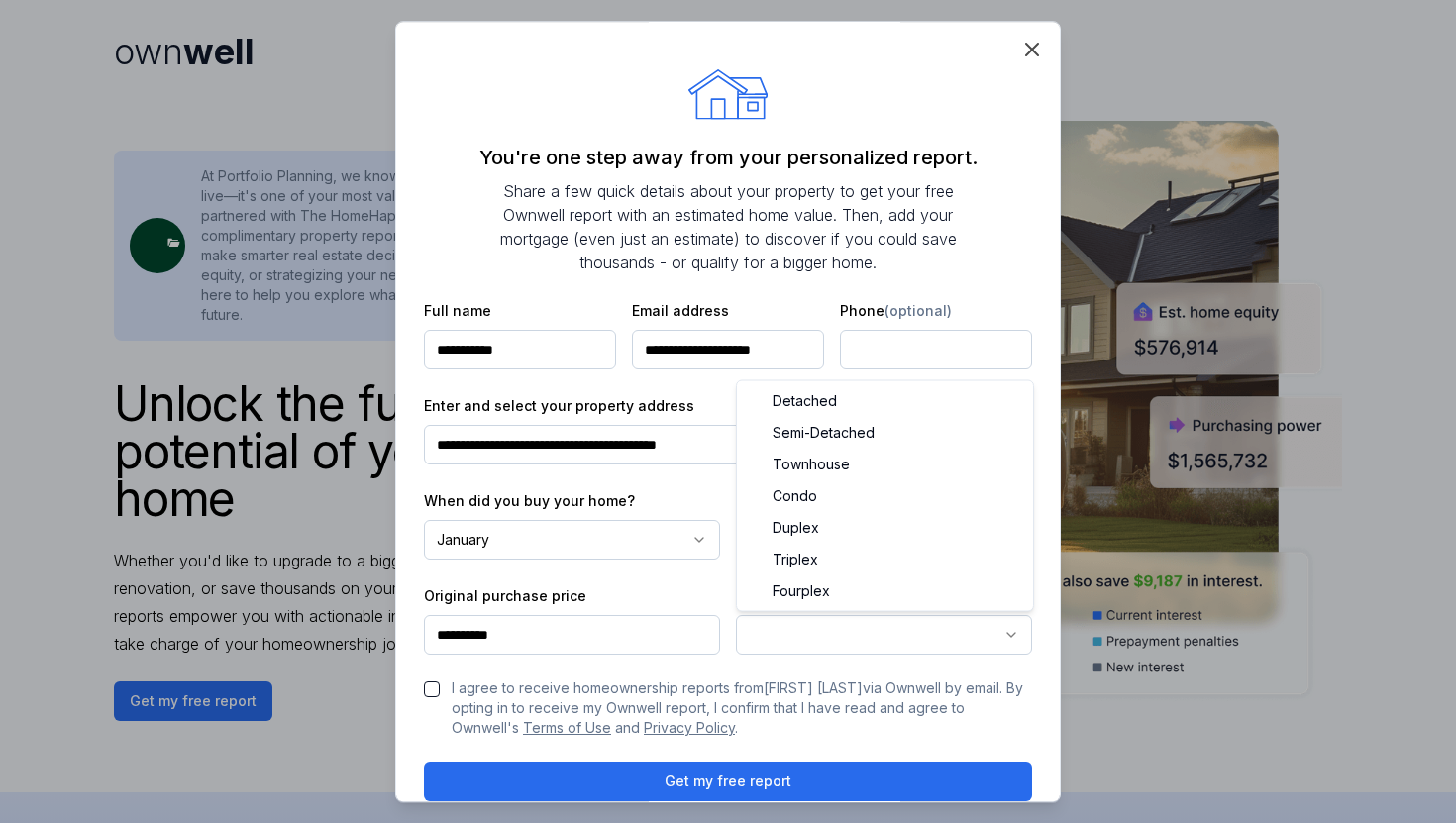 click on "own well Unlock the full potential of your home Whether you'd like to upgrade to a bigger home, tap into equity for a renovation, or save thousands on your mortgage, Ownwell's personalized reports empower you with actionable insights to build wealth, save money, and take charge of your homeownership journey. At Portfolio Planning, we know that your property is not just where you live—it's one of your most valuable financial assets. That’s why we’ve partnered with The HomeHappy Team to provide you with a complimentary property report.
Armed with this knowledge, you can make smarter real estate decisions—whether it’s refinancing, leveraging equity, or strategizing your next move. And if you need guidance, we’re here to help you explore what makes the most sense for your financial future. Get my free report Hear from  [FIRST] [LAST] : See How the Ownwell Report Helps You Save Money and Build Wealth Price Estimate Monitor Your Home's Value Stay updated with monthly home price estimates. Savings Potential own" at bounding box center (728, 2207) 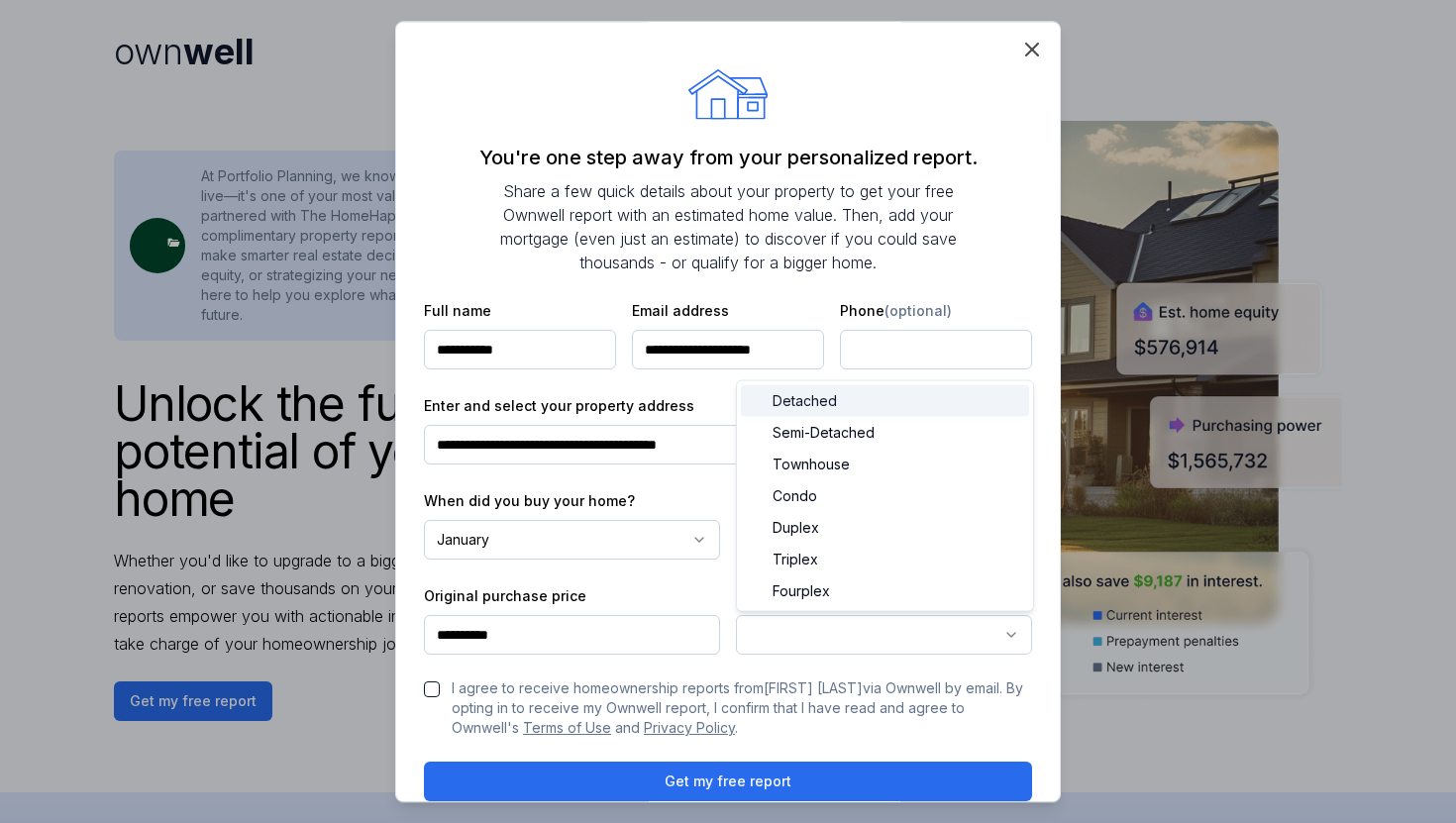 select on "********" 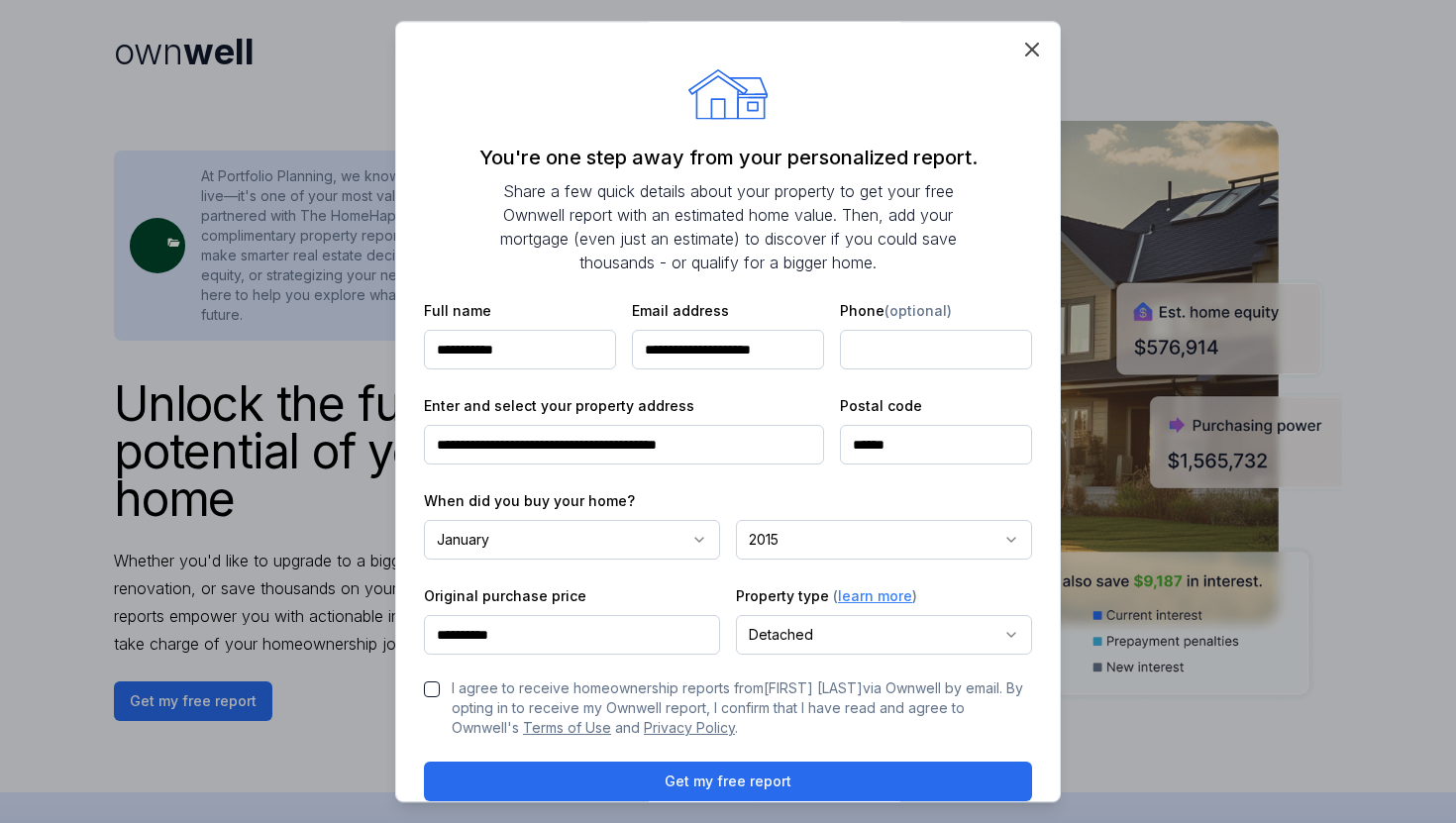 click on "I agree to receive homeownership reports from  [FIRST] [LAST]  via Ownwell by email. By opting in to receive my Ownwell report, I confirm that I have read and agree to Ownwell's   Terms of Use   and   Privacy Policy ." at bounding box center [432, 690] 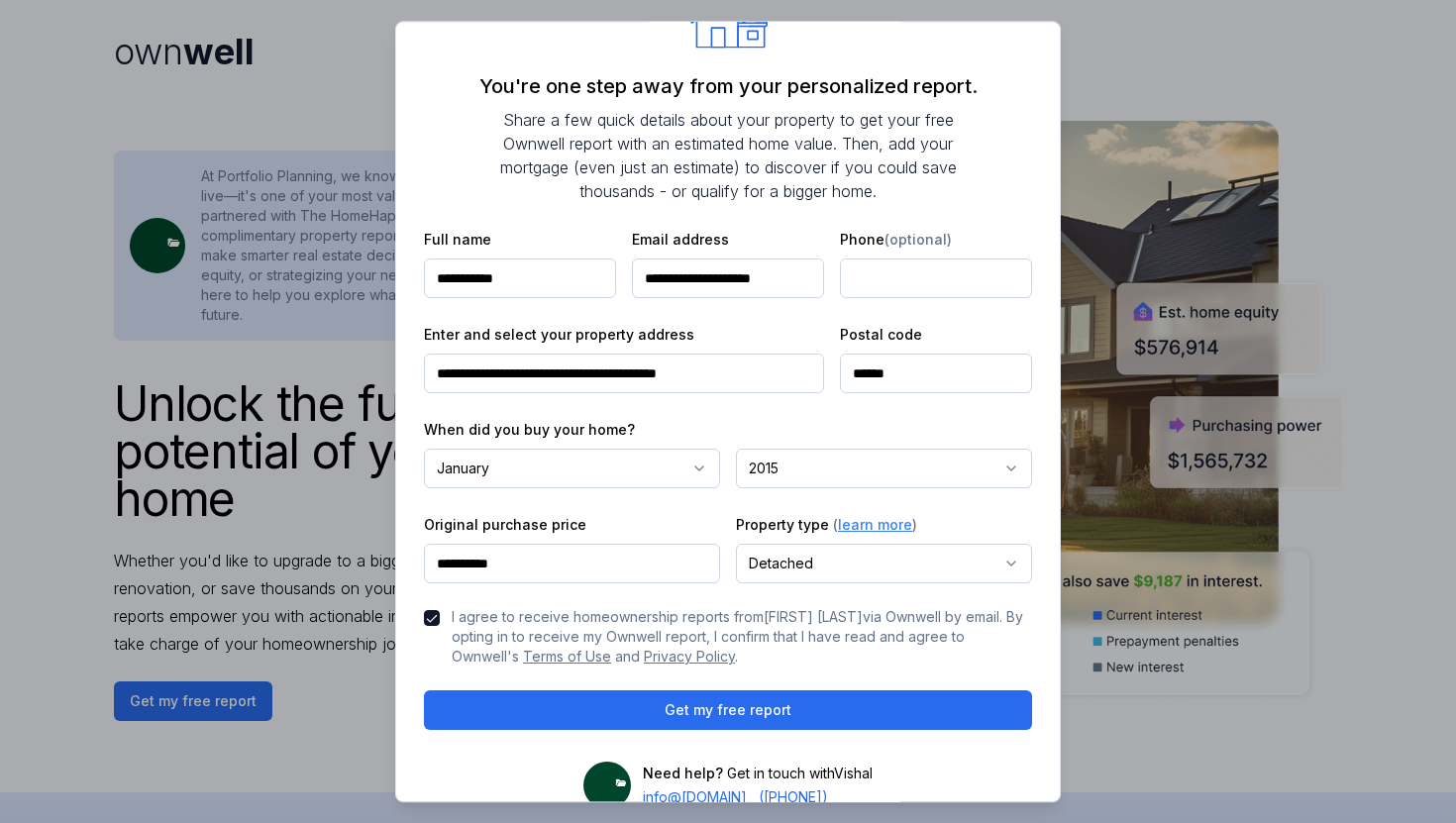 scroll, scrollTop: 73, scrollLeft: 0, axis: vertical 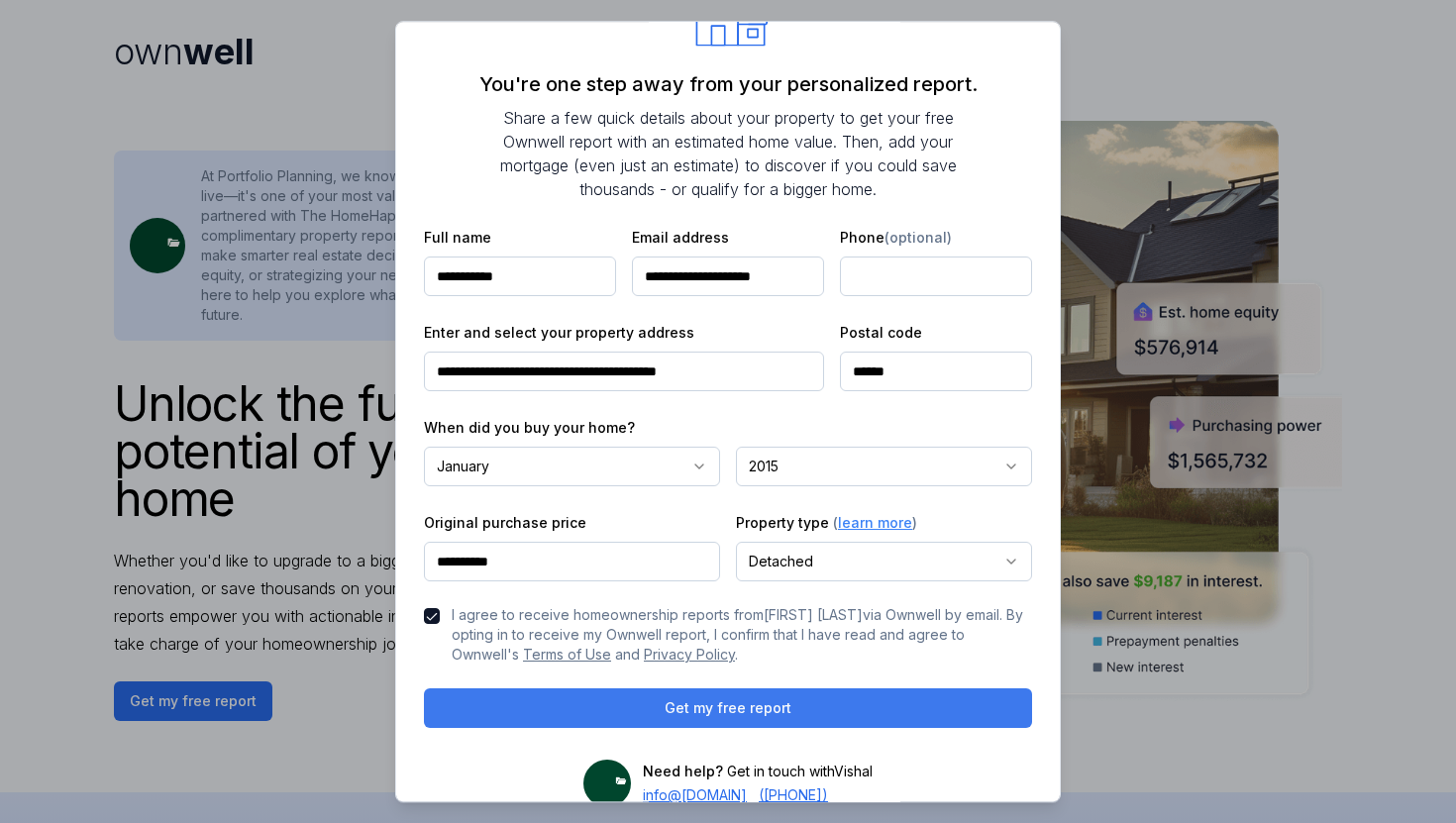 click on "Get my free report" at bounding box center [728, 709] 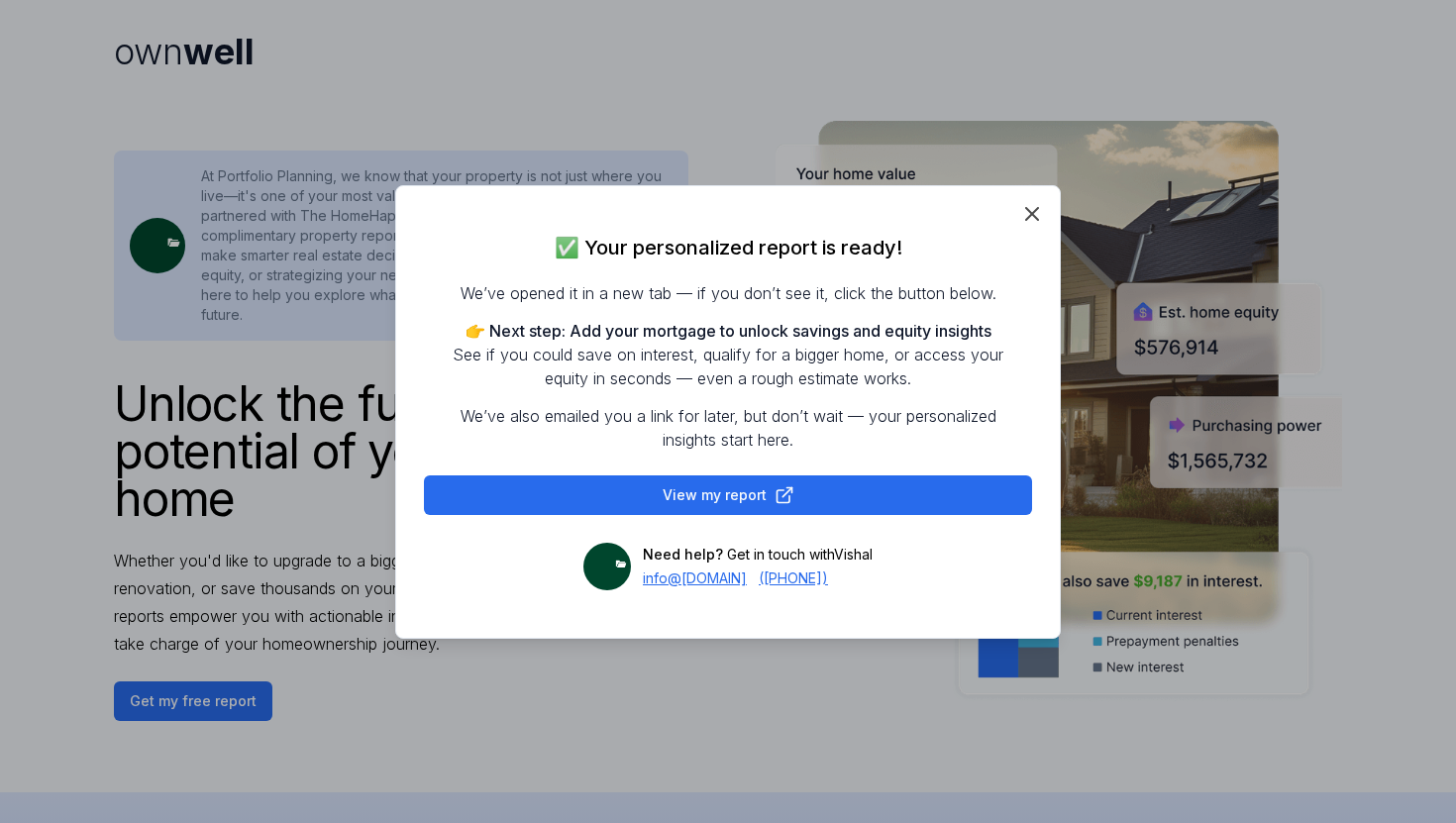 scroll, scrollTop: 0, scrollLeft: 0, axis: both 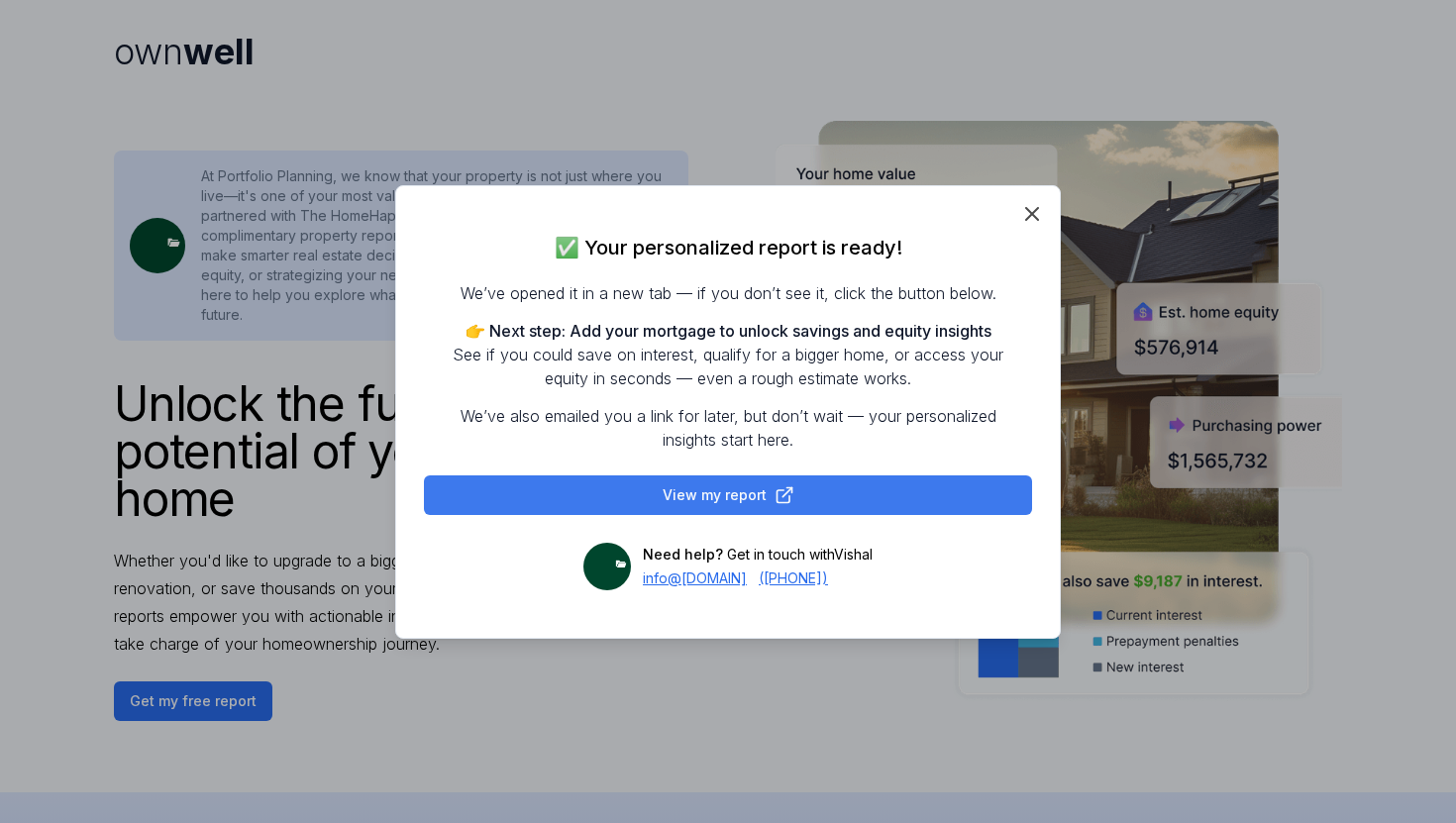 click on "View my report" at bounding box center [728, 495] 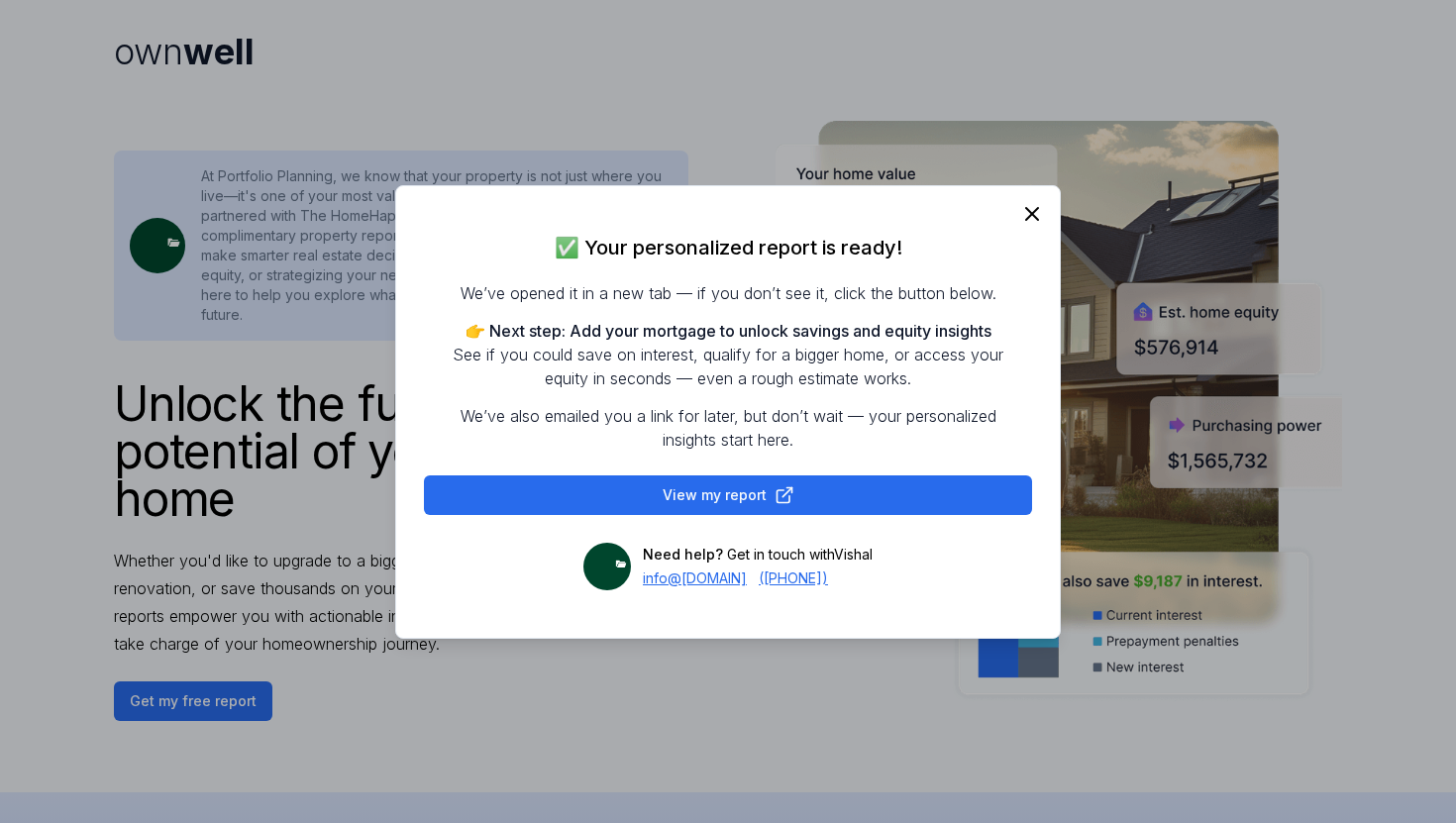 click 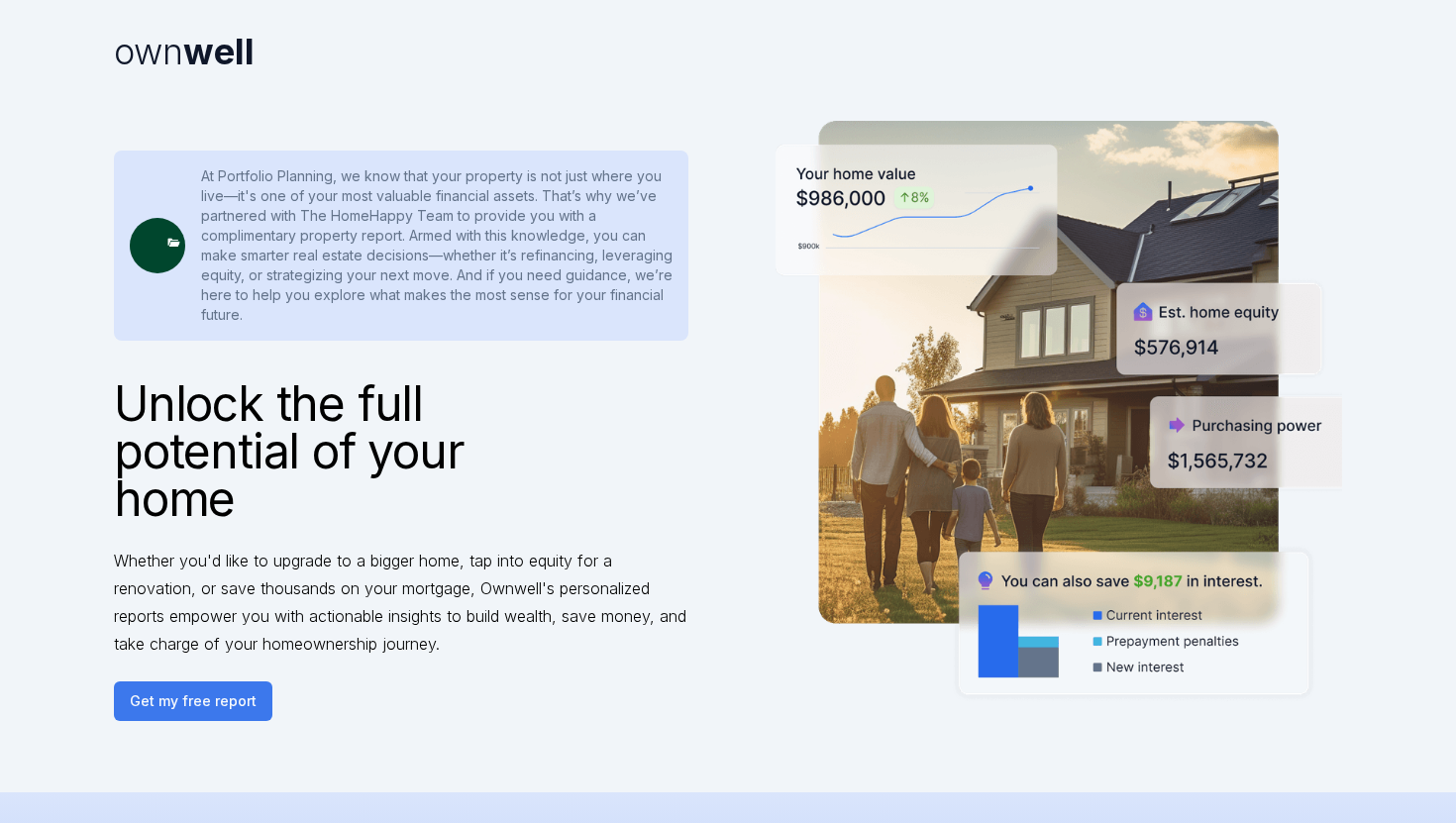 click on "Get my free report" at bounding box center (193, 701) 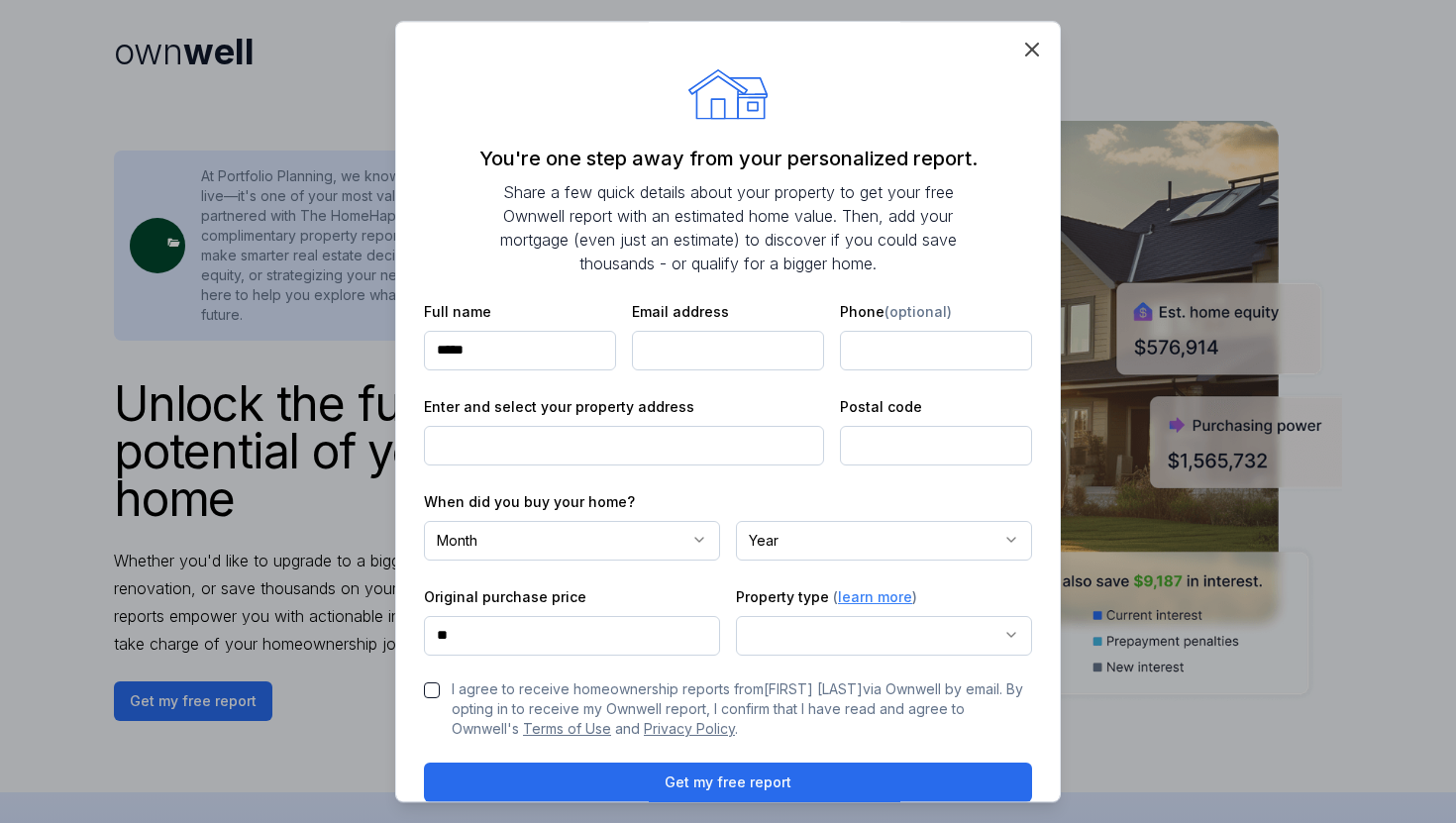type on "**********" 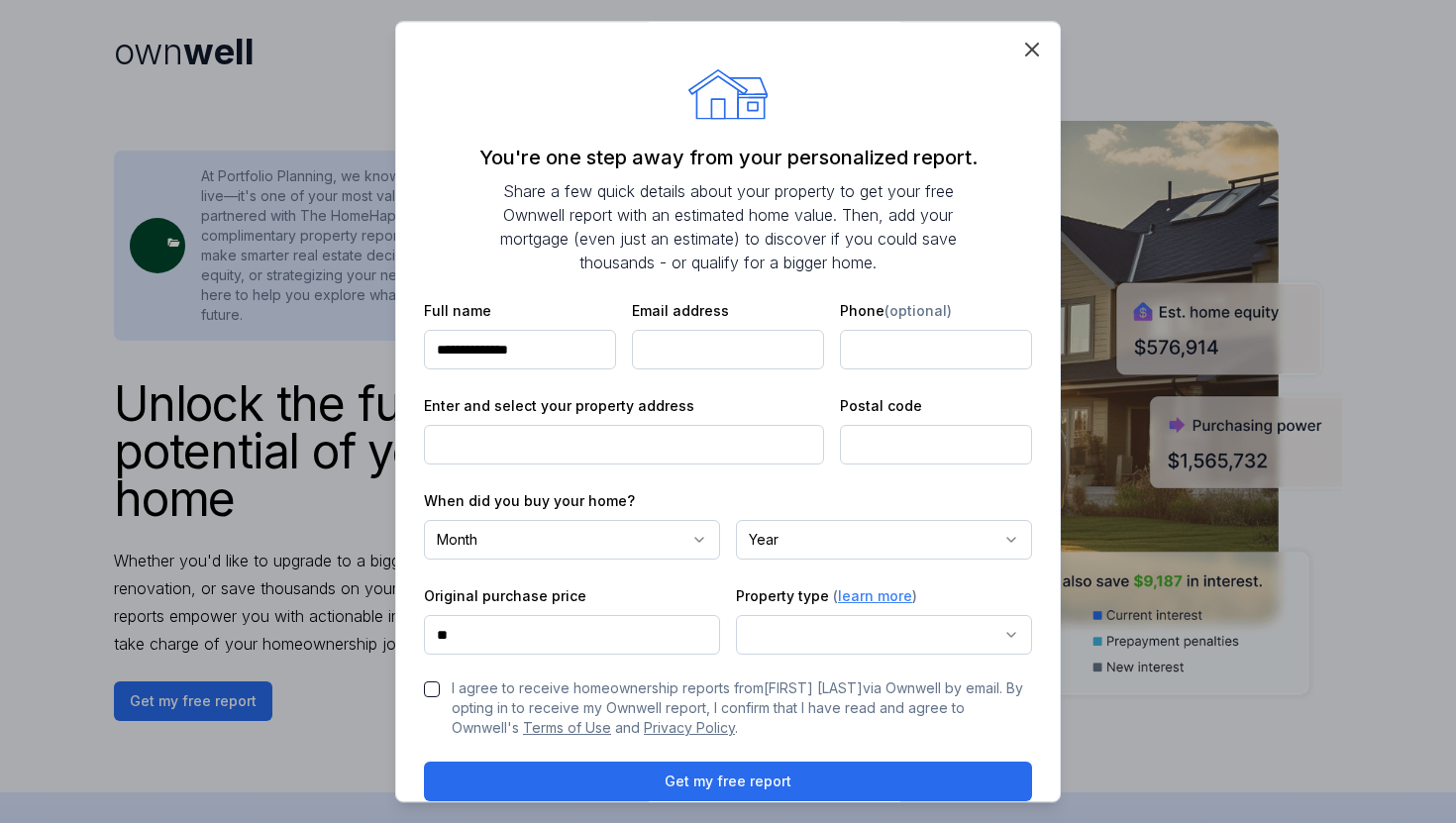 click at bounding box center (728, 351) 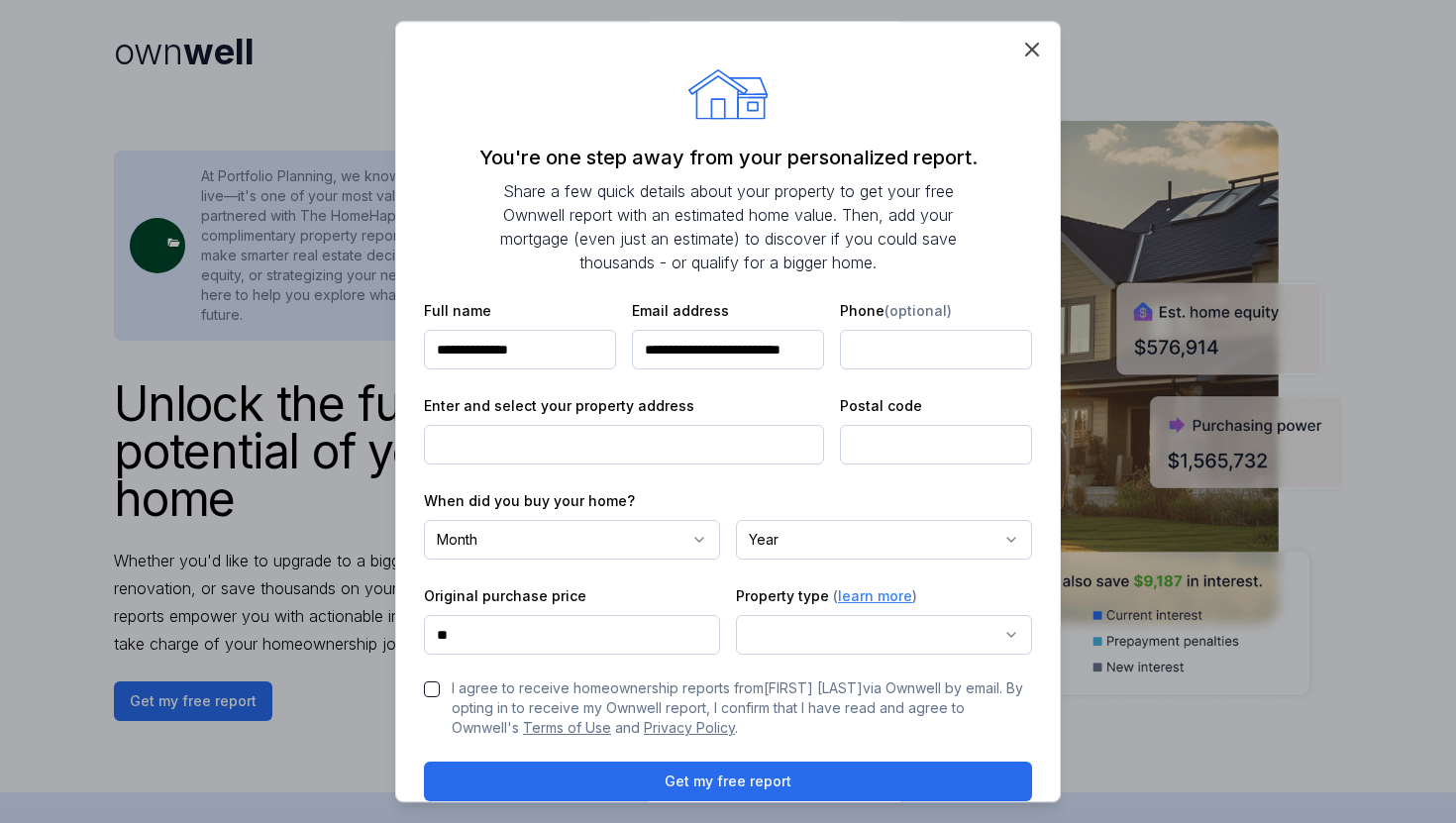 scroll, scrollTop: 0, scrollLeft: 44, axis: horizontal 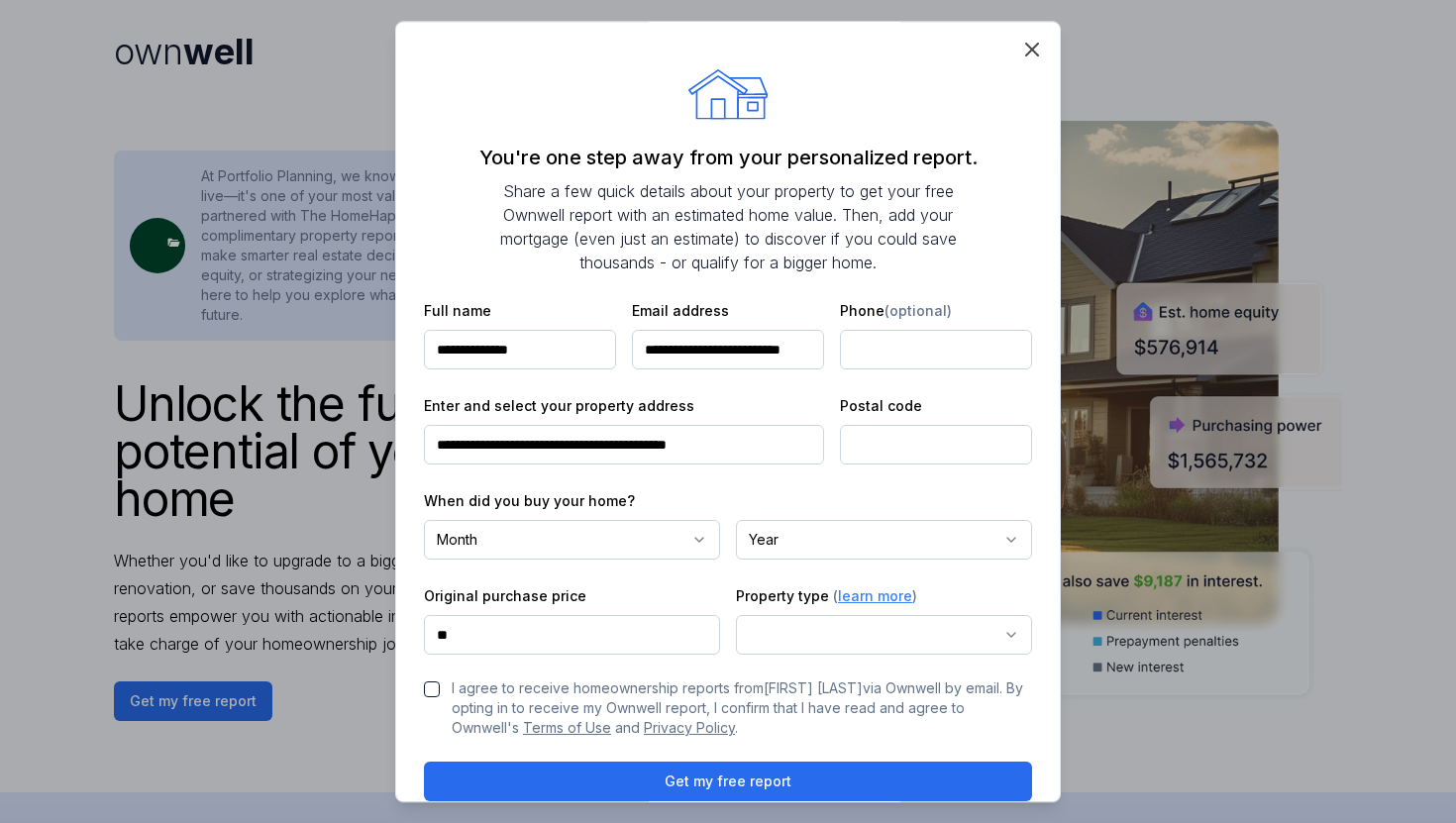 click on "**********" at bounding box center (624, 446) 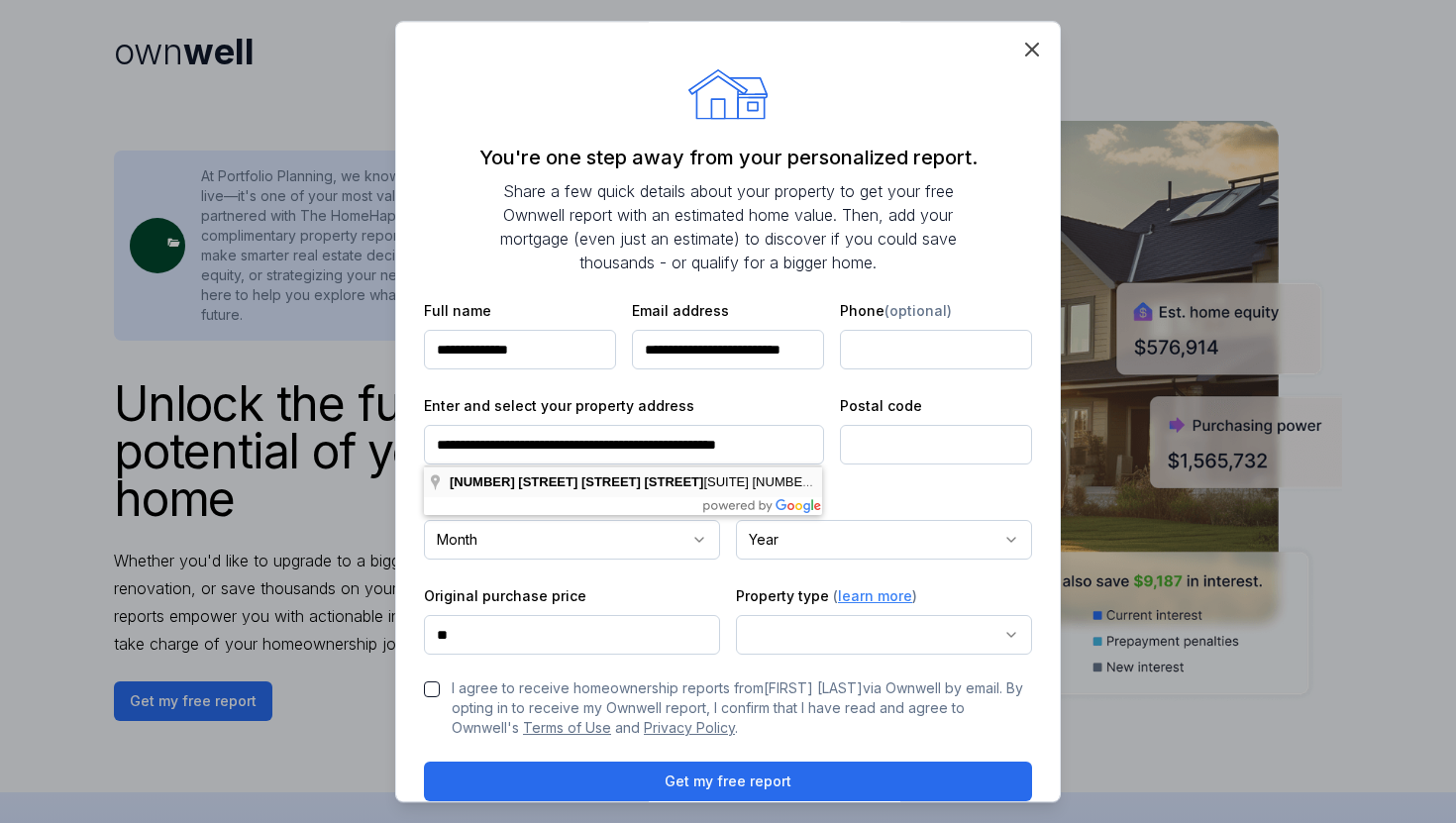 type on "**********" 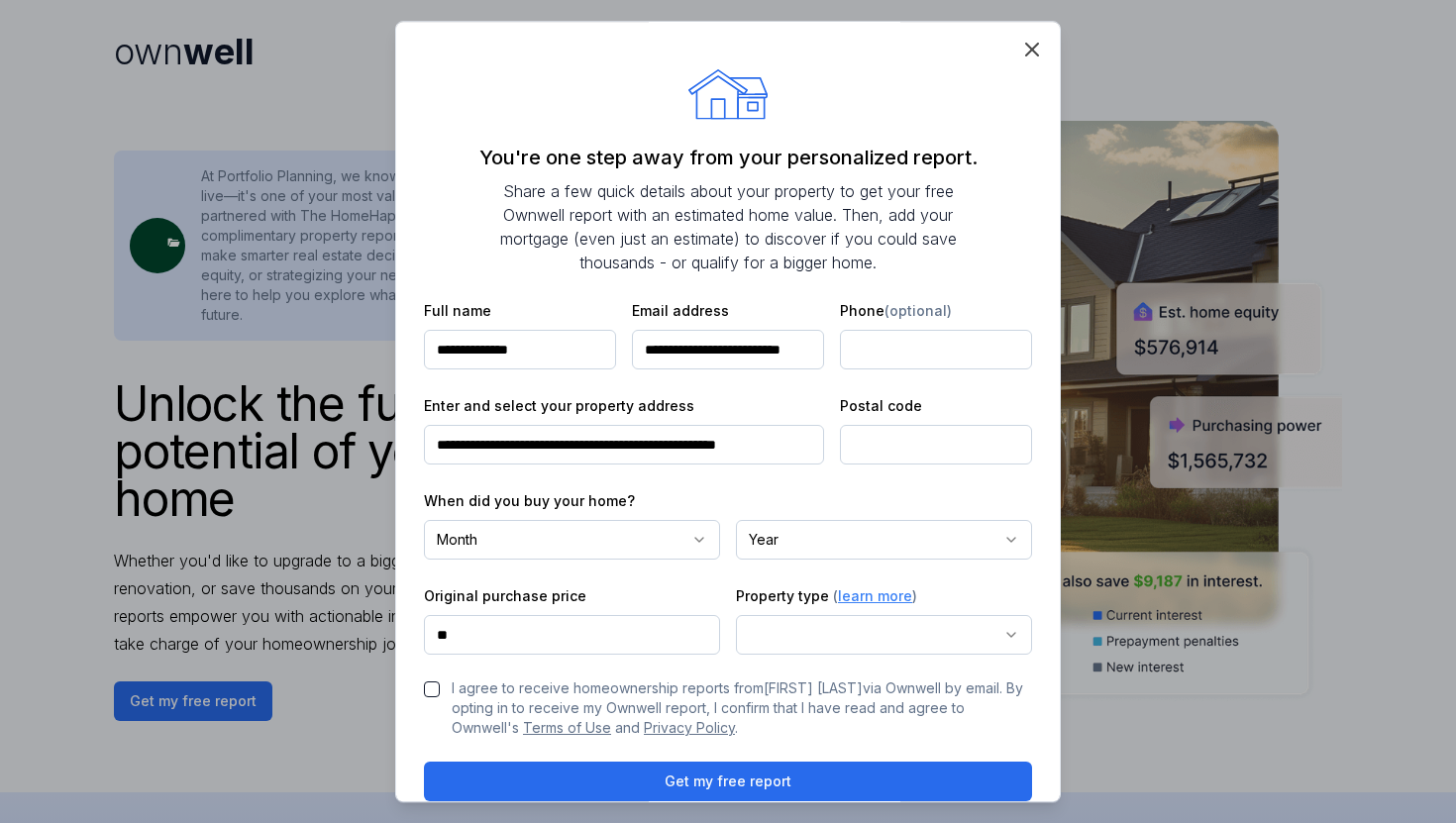 click at bounding box center (936, 446) 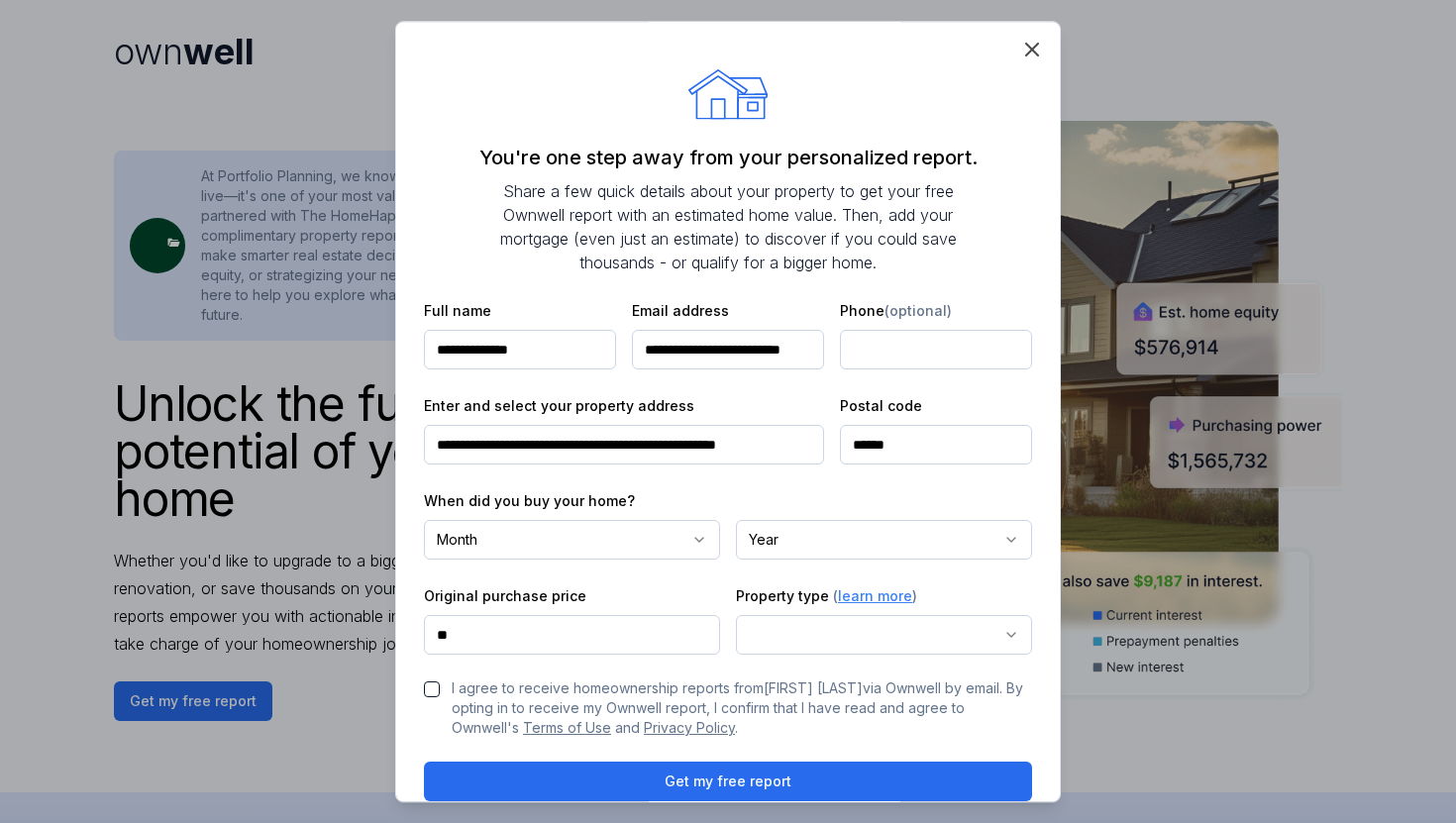 type on "******" 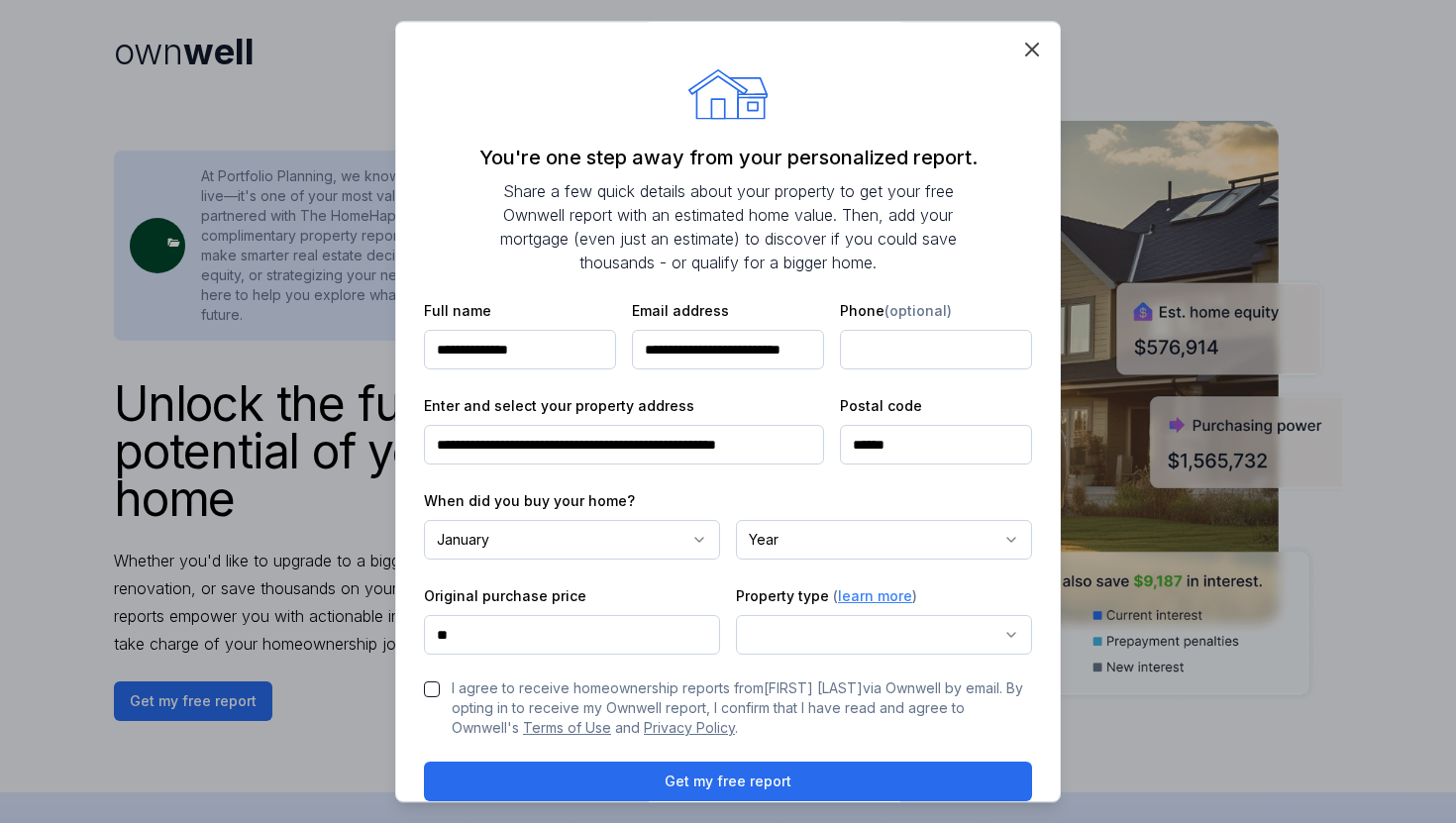 click on "own well Unlock the full potential of your home Whether you'd like to upgrade to a bigger home, tap into equity for a renovation, or save thousands on your mortgage, Ownwell's personalized reports empower you with actionable insights to build wealth, save money, and take charge of your homeownership journey. At Portfolio Planning, we know that your property is not just where you live—it's one of your most valuable financial assets. That’s why we’ve partnered with The HomeHappy Team to provide you with a complimentary property report.
Armed with this knowledge, you can make smarter real estate decisions—whether it’s refinancing, leveraging equity, or strategizing your next move. And if you need guidance, we’re here to help you explore what makes the most sense for your financial future. Get my free report Hear from  [FIRST] [LAST] : See How the Ownwell Report Helps You Save Money and Build Wealth Price Estimate Monitor Your Home's Value Stay updated with monthly home price estimates. Savings Potential own" at bounding box center [728, 2207] 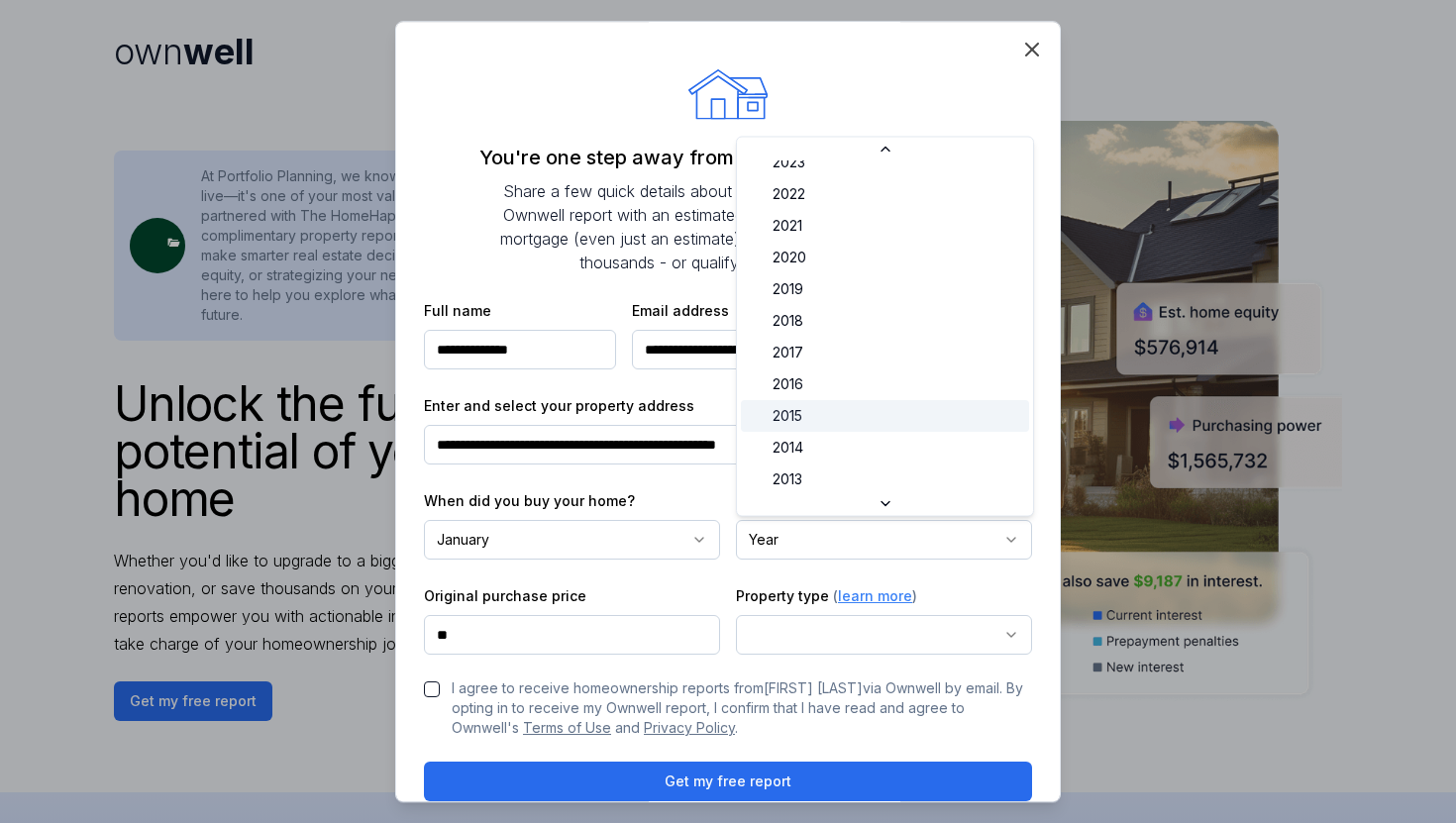 scroll, scrollTop: 84, scrollLeft: 0, axis: vertical 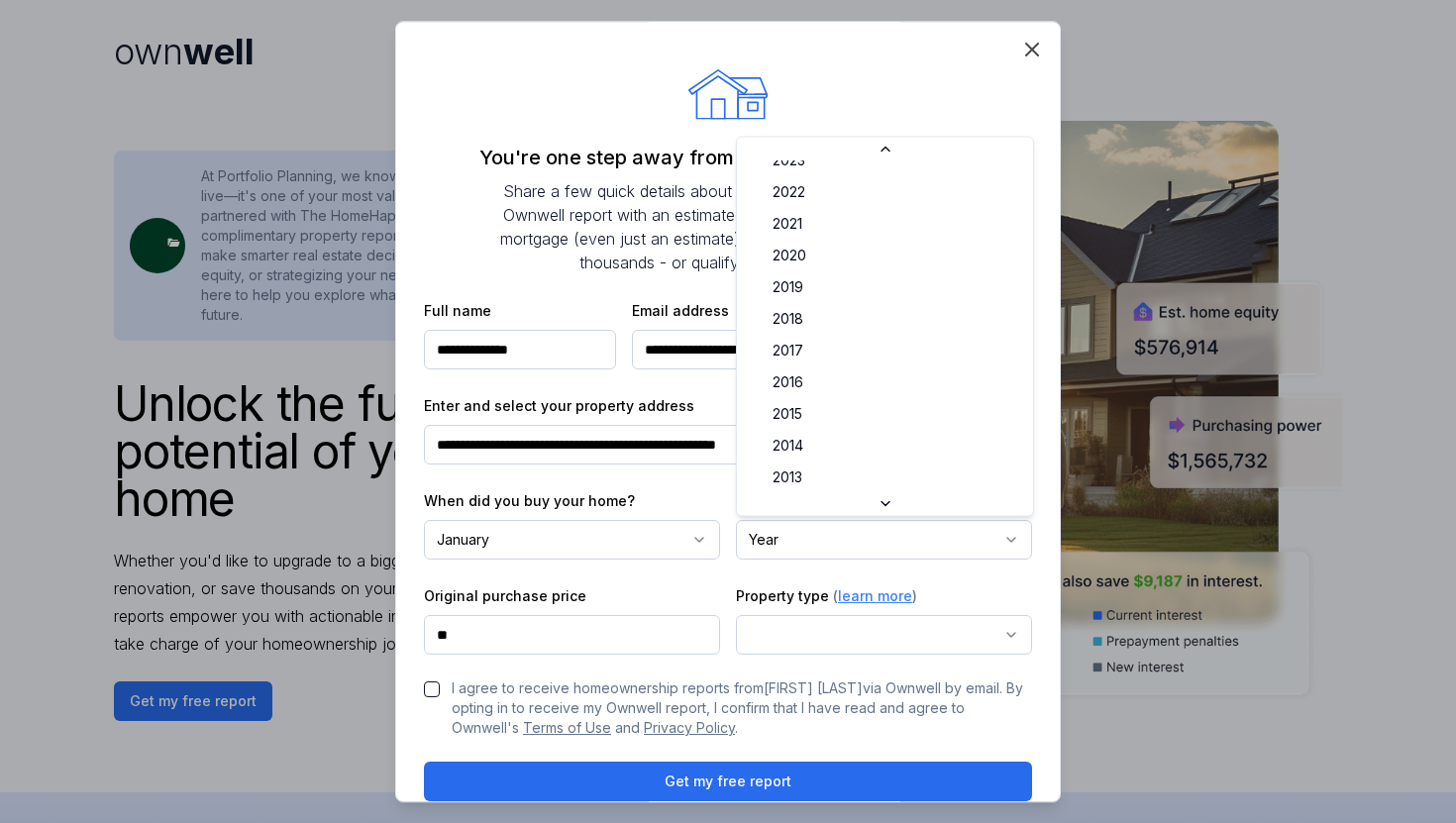 select on "****" 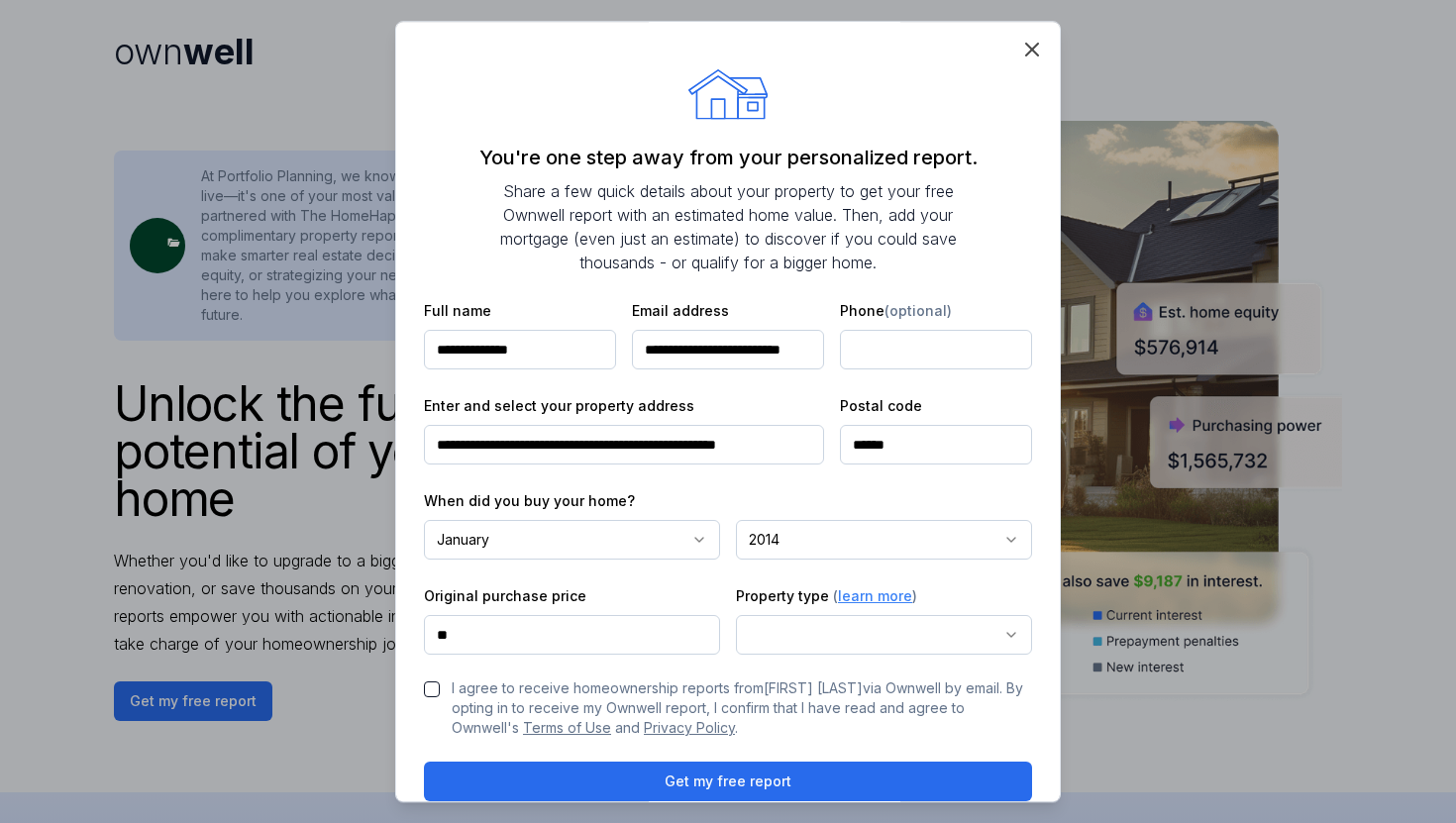click on "**********" at bounding box center [728, 551] 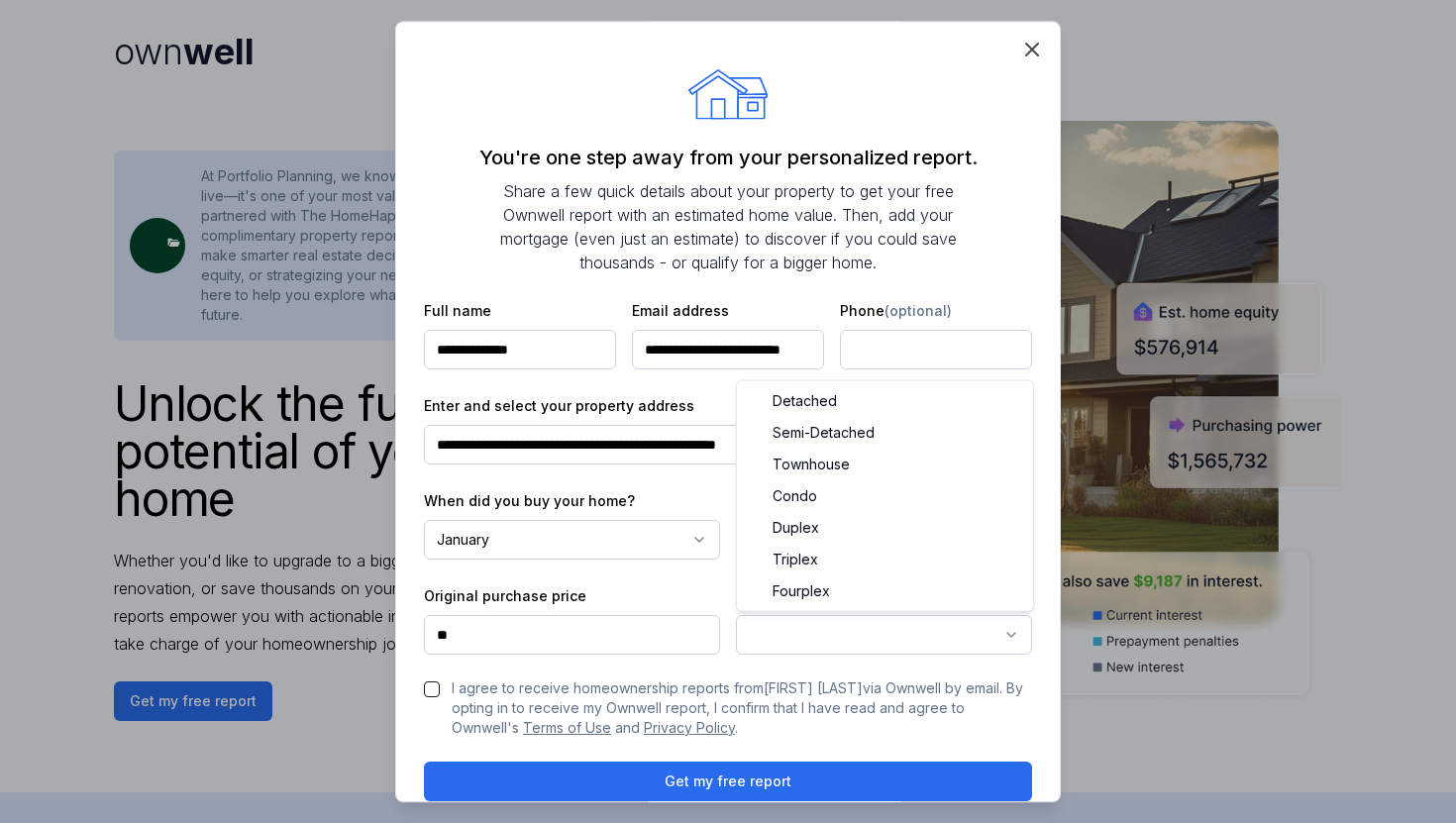 select on "*****" 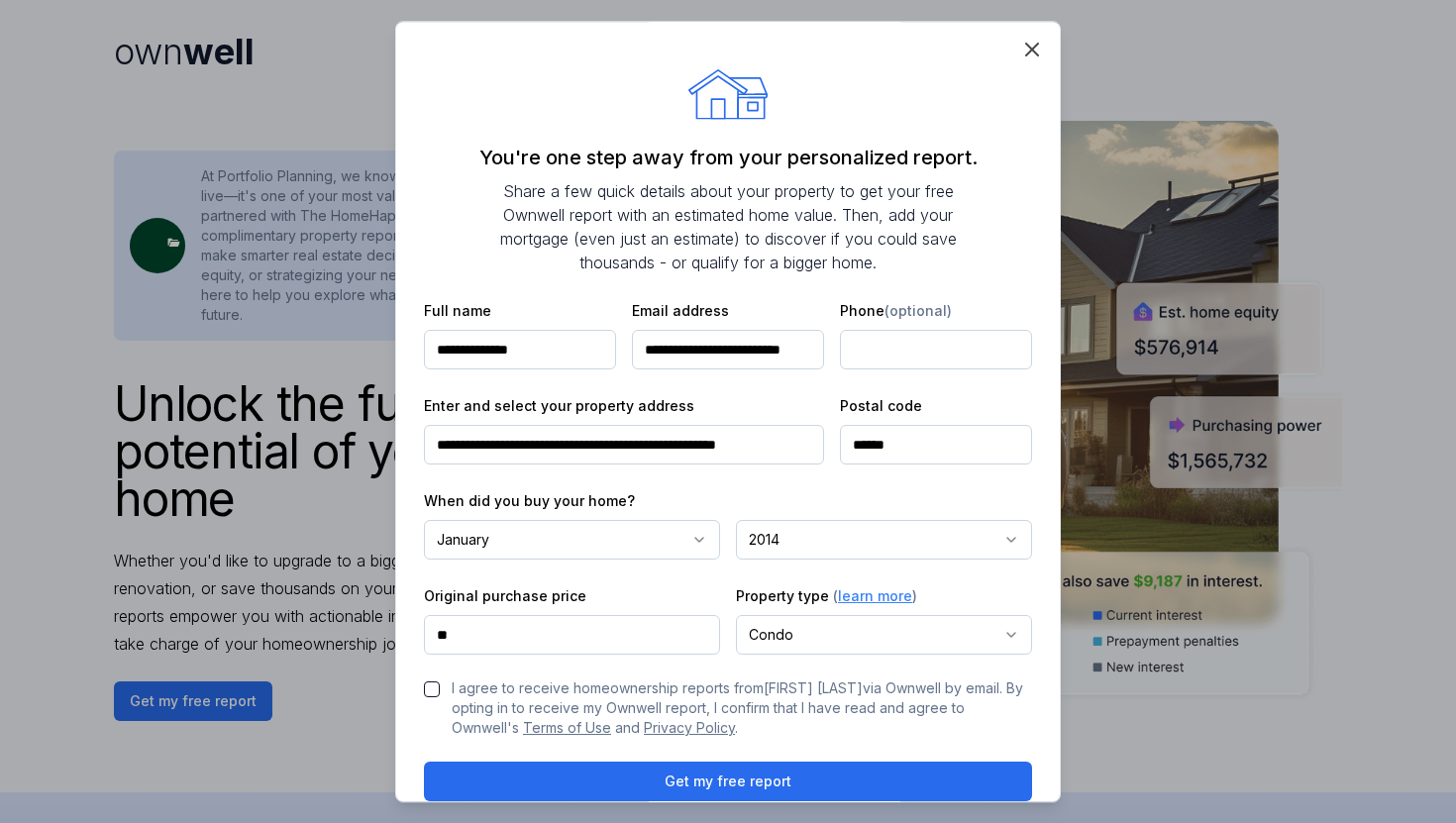 click on "**" at bounding box center [572, 636] 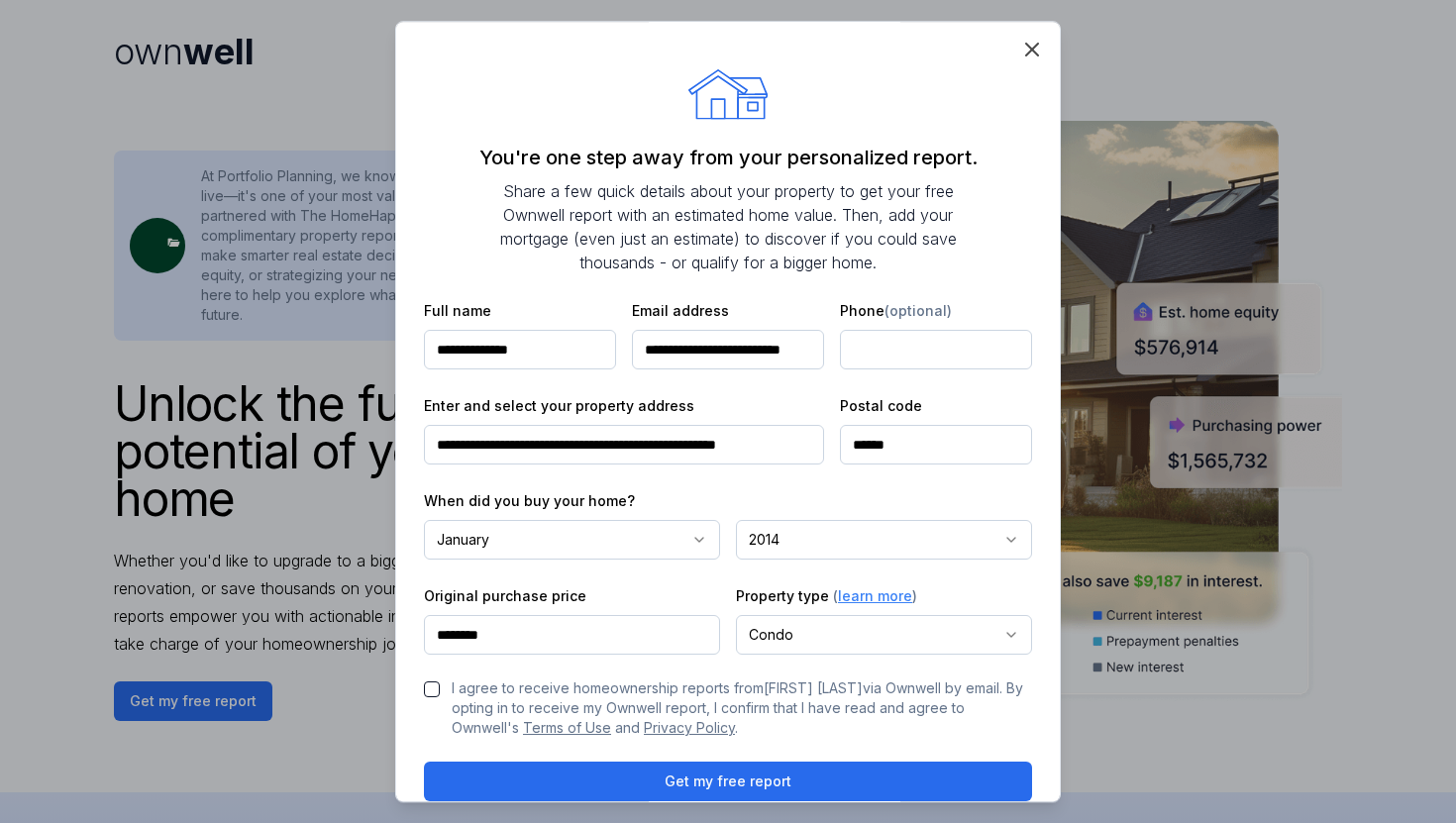type on "********" 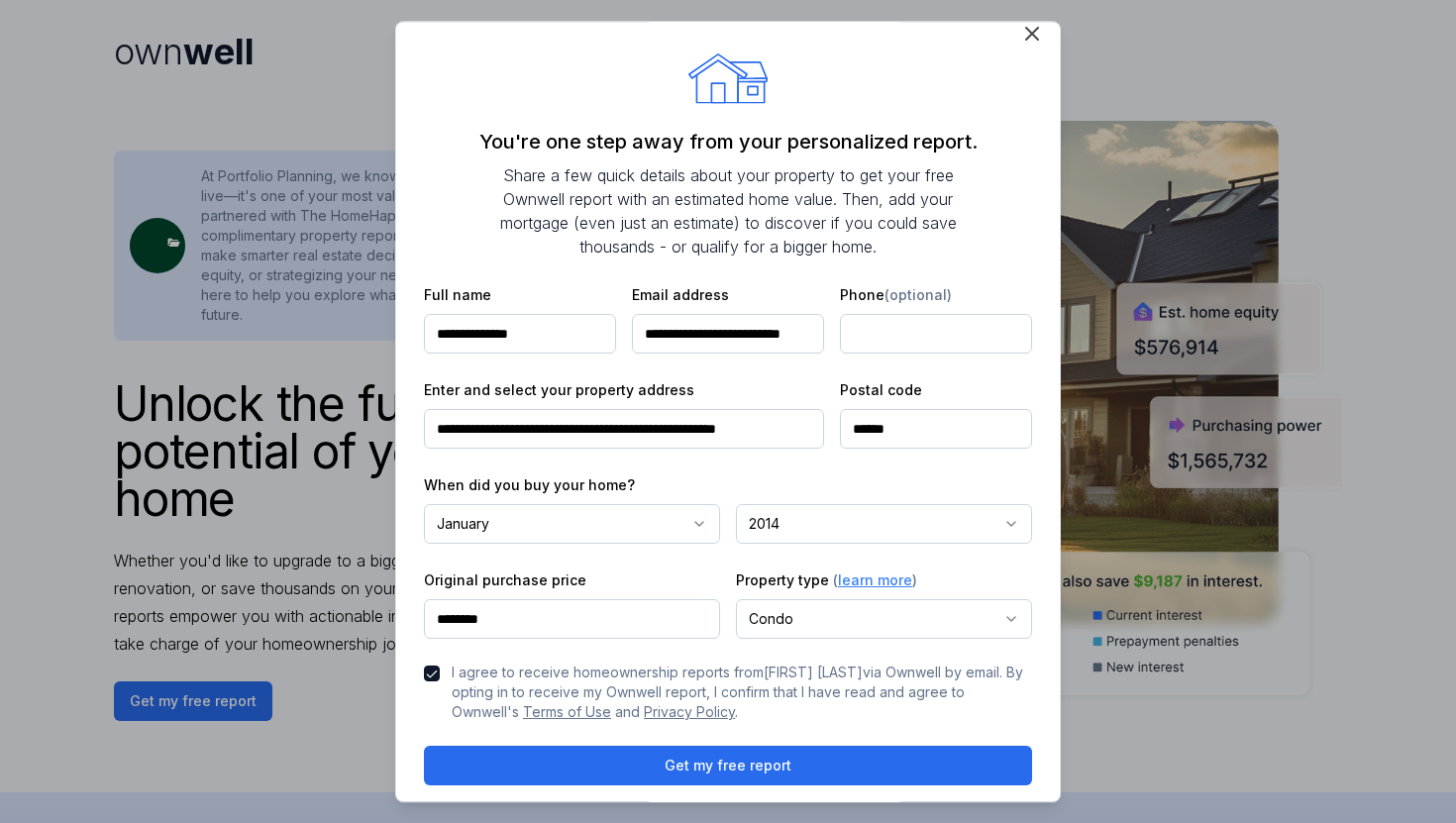 scroll, scrollTop: 0, scrollLeft: 0, axis: both 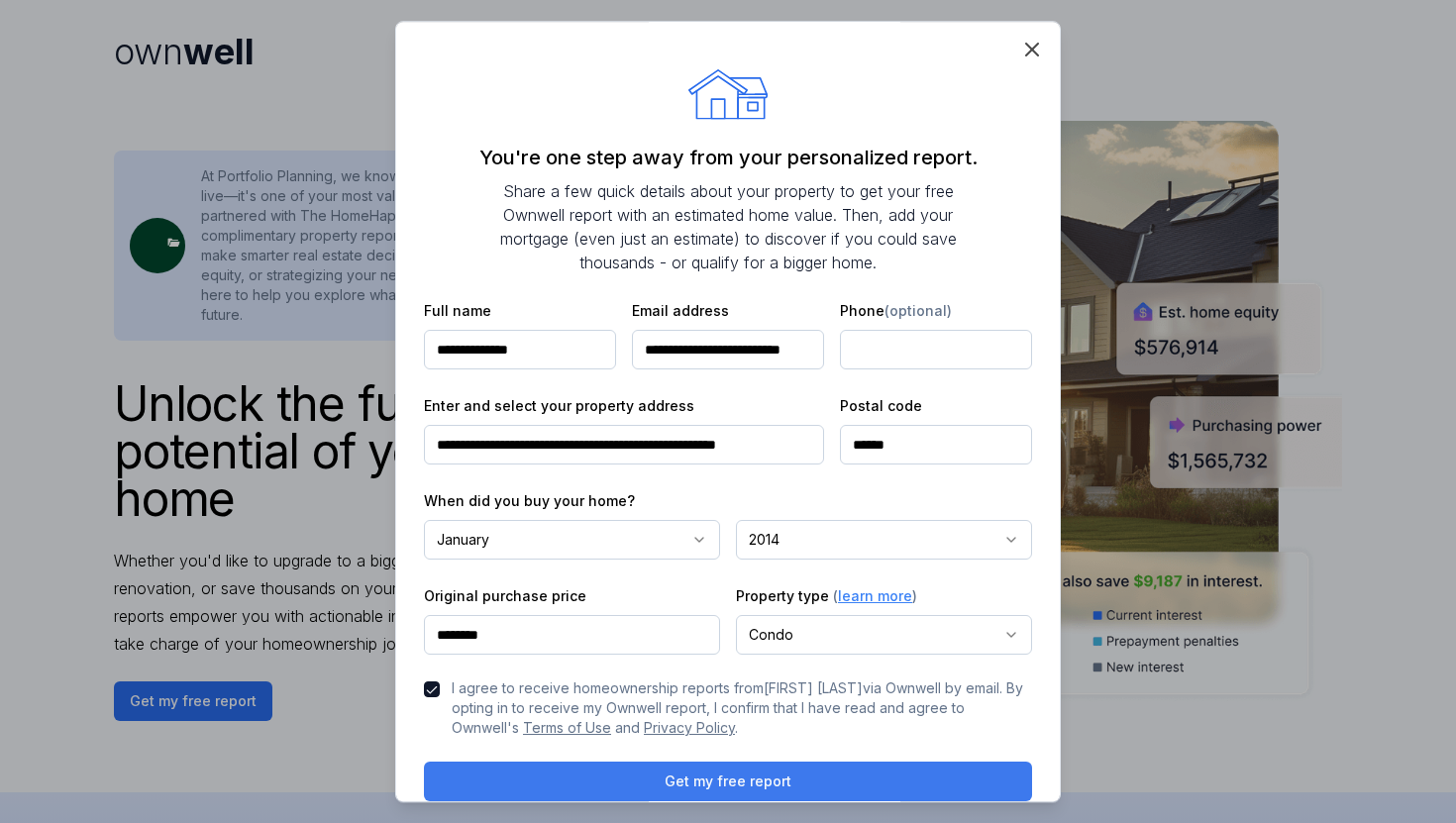 click on "Get my free report" at bounding box center [728, 782] 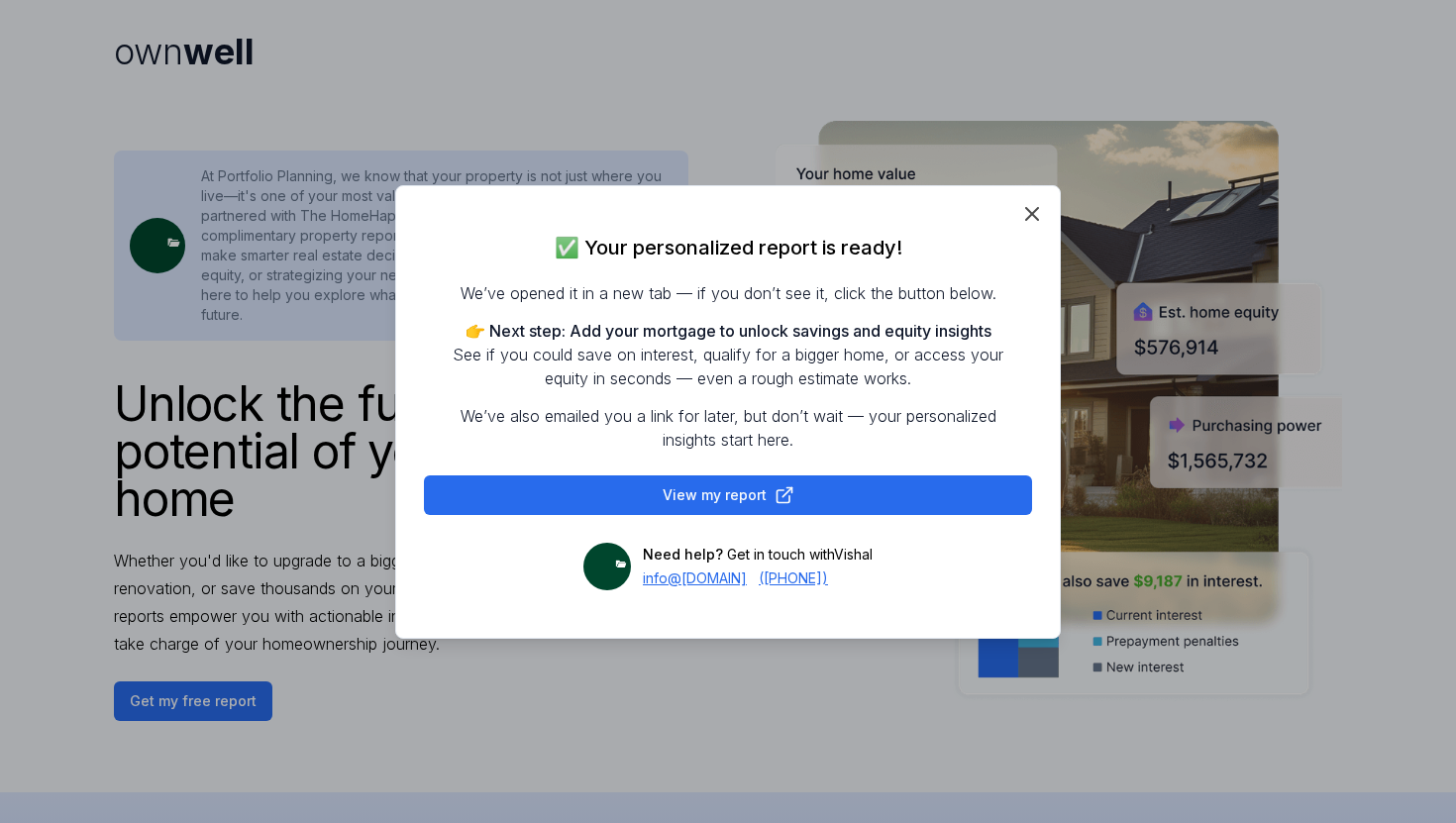 scroll, scrollTop: 0, scrollLeft: 0, axis: both 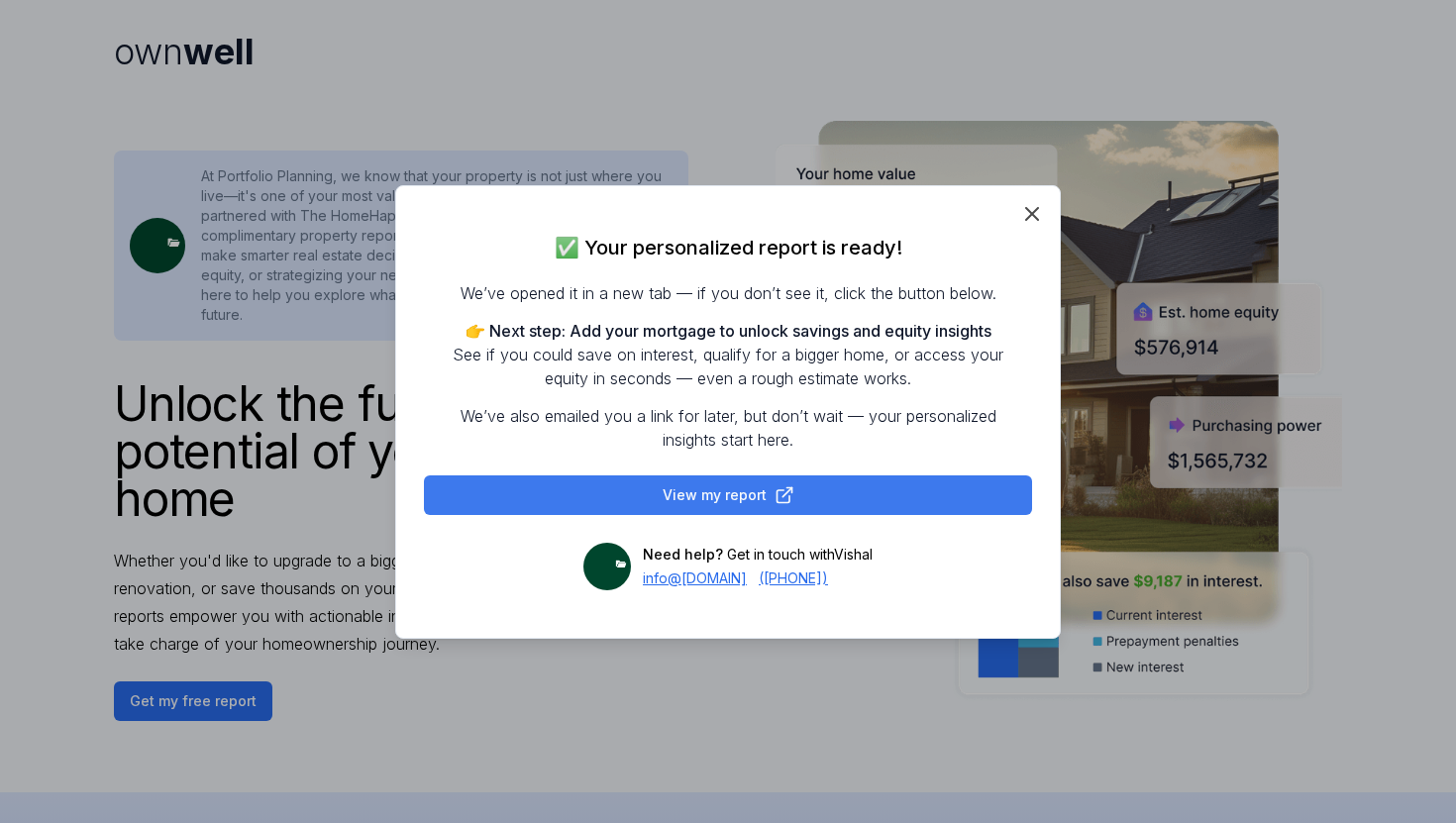 click on "View my report" at bounding box center (728, 495) 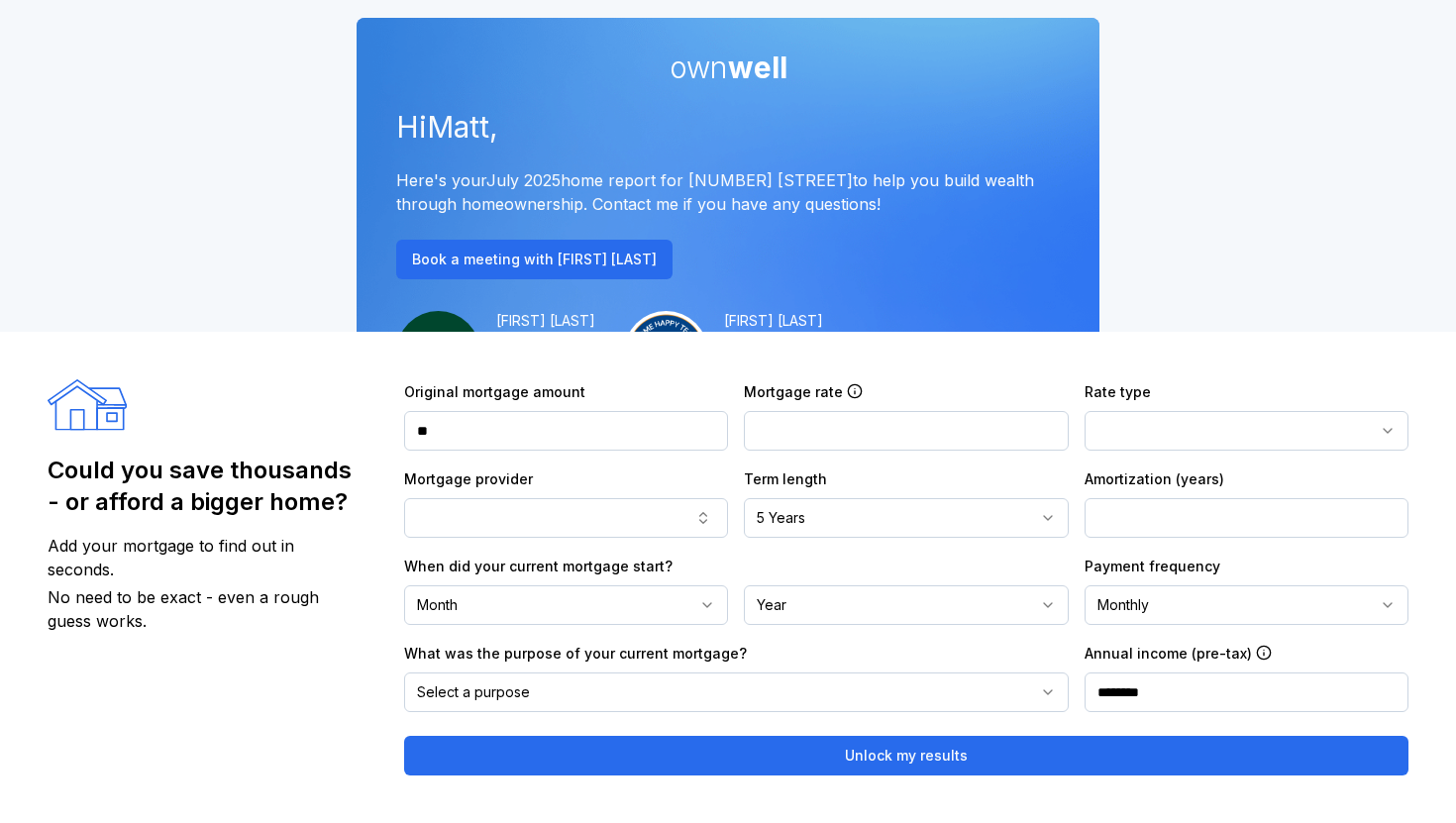 scroll, scrollTop: 49, scrollLeft: 0, axis: vertical 